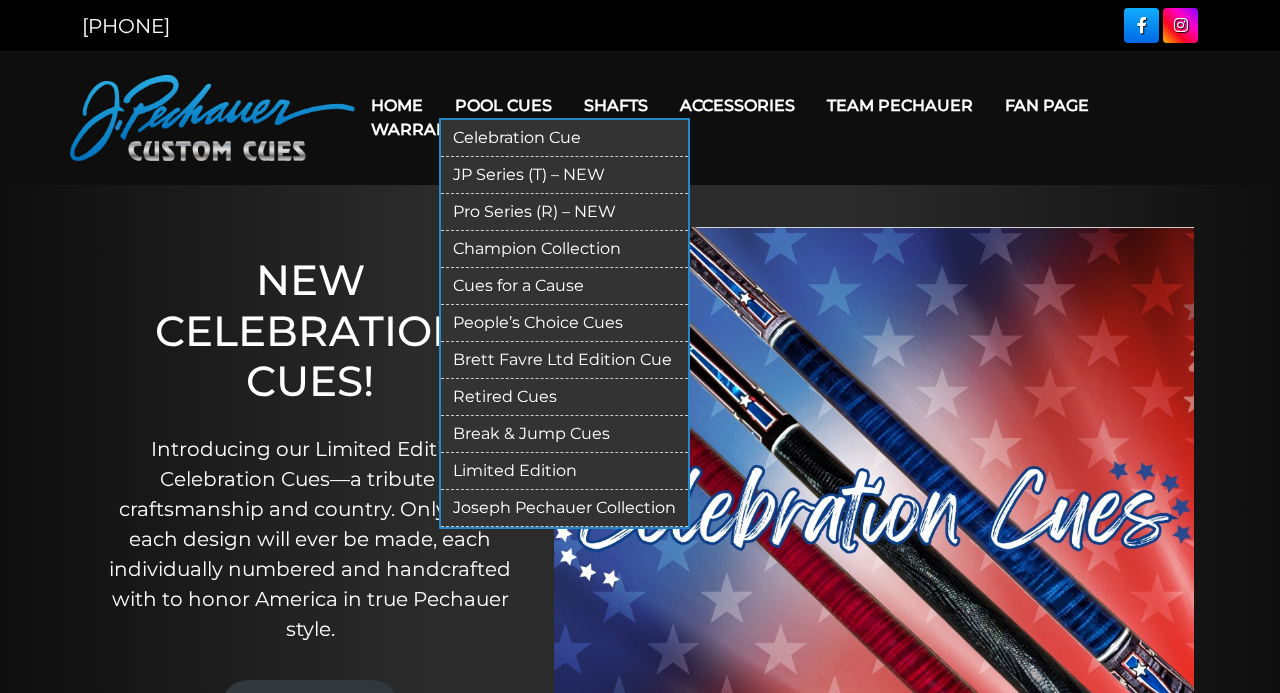 scroll, scrollTop: 0, scrollLeft: 0, axis: both 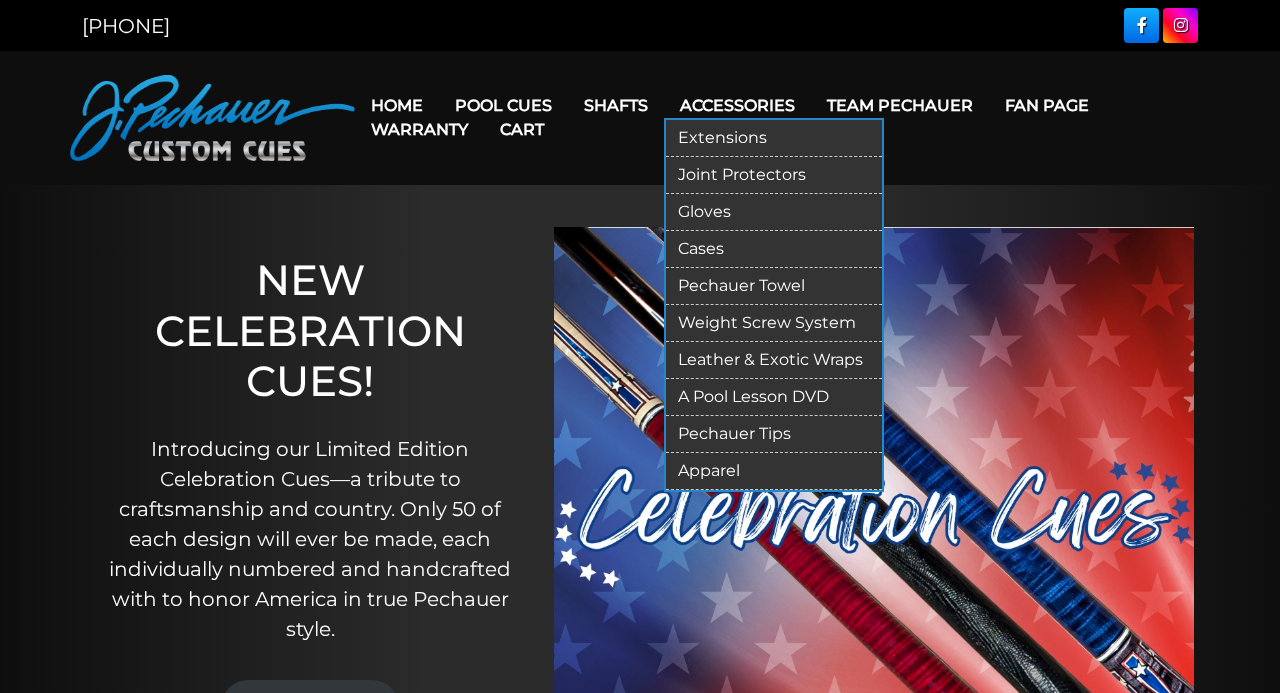 click on "Cases" at bounding box center [774, 249] 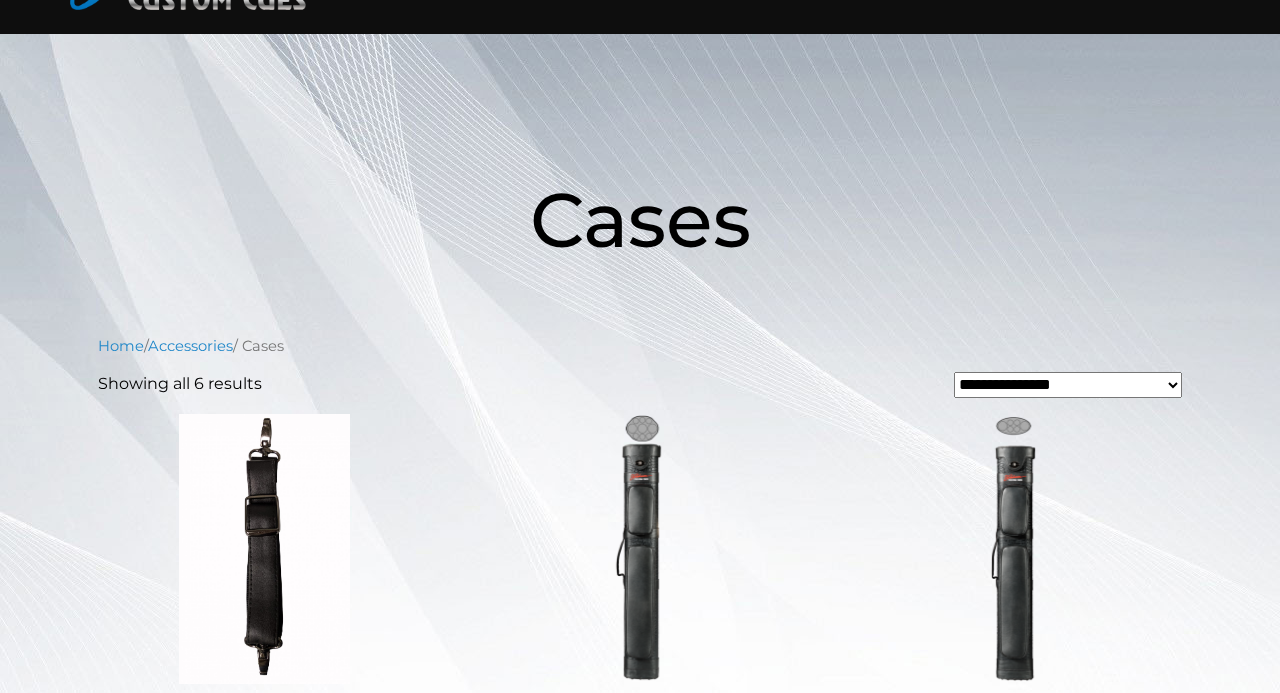 scroll, scrollTop: 0, scrollLeft: 0, axis: both 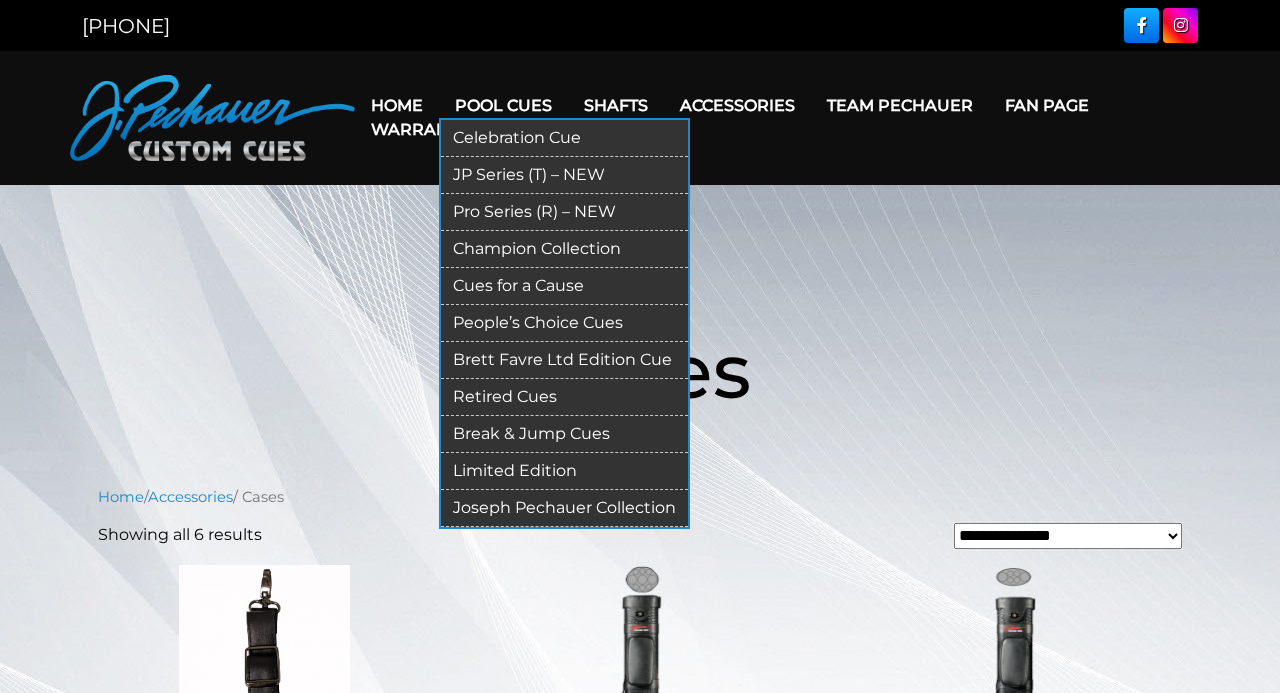 click on "Pool Cues" at bounding box center (503, 105) 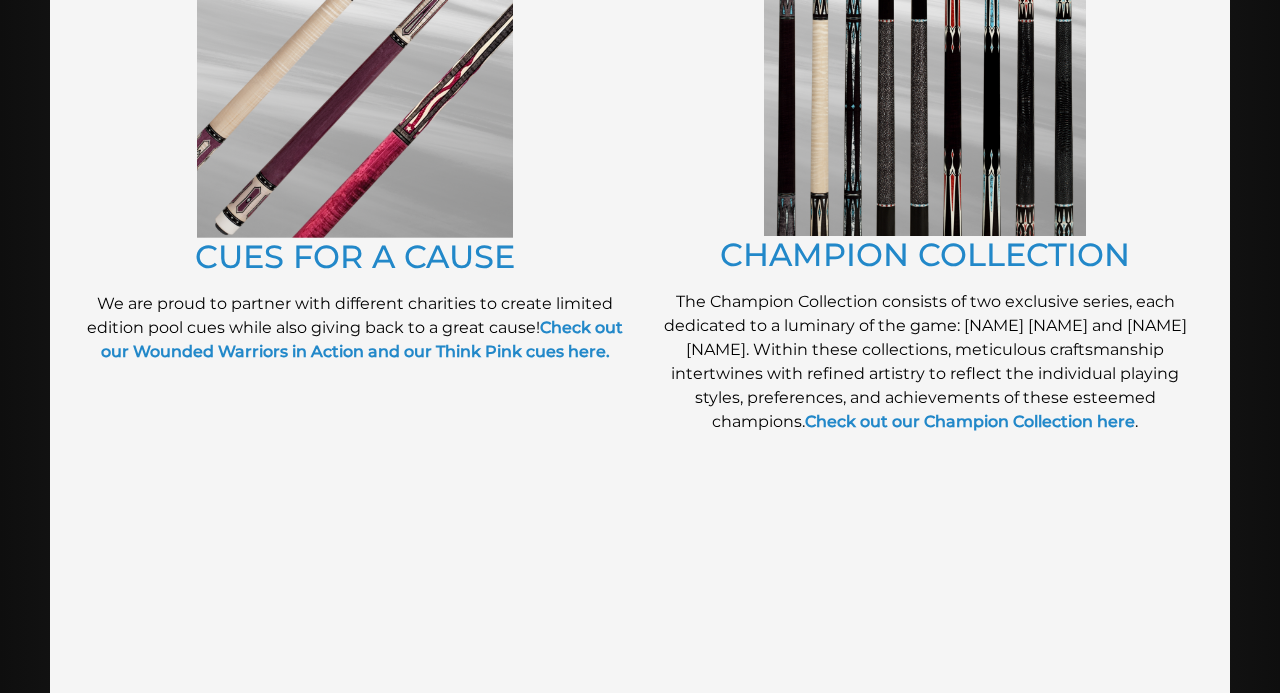 scroll, scrollTop: 520, scrollLeft: 0, axis: vertical 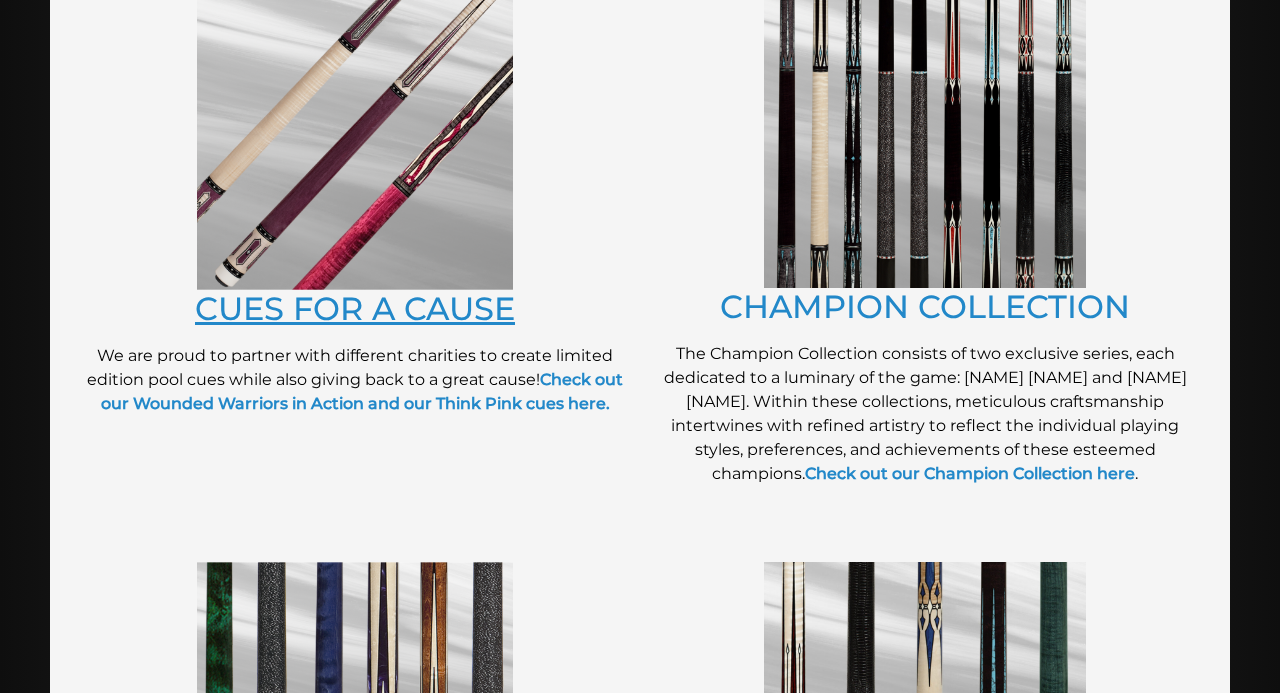click on "CUES FOR A CAUSE" at bounding box center [355, 308] 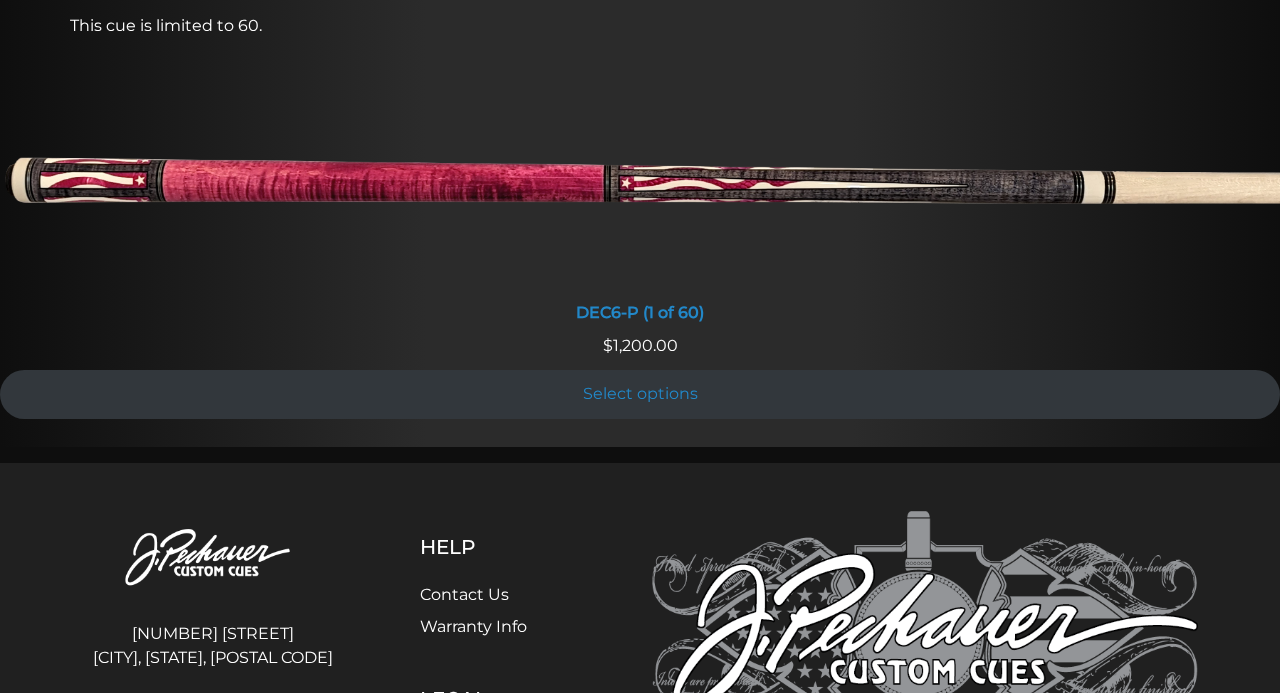 scroll, scrollTop: 1768, scrollLeft: 0, axis: vertical 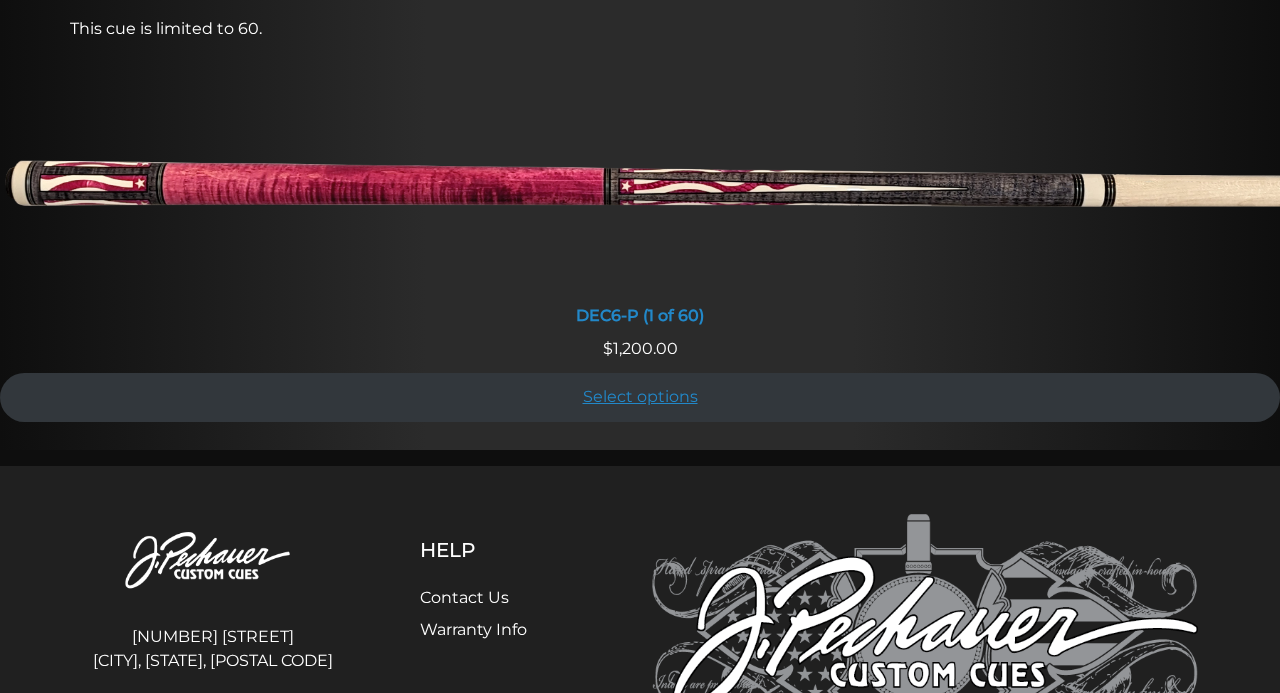 click on "Select options" at bounding box center (640, 397) 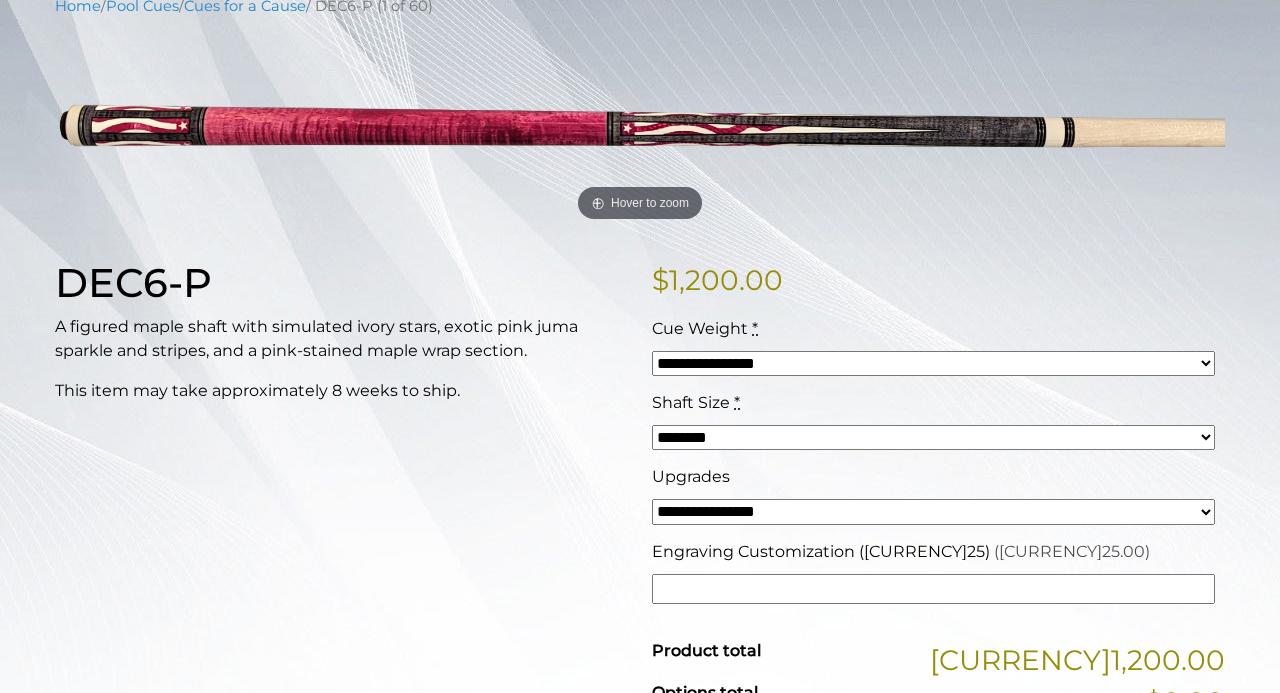 scroll, scrollTop: 312, scrollLeft: 0, axis: vertical 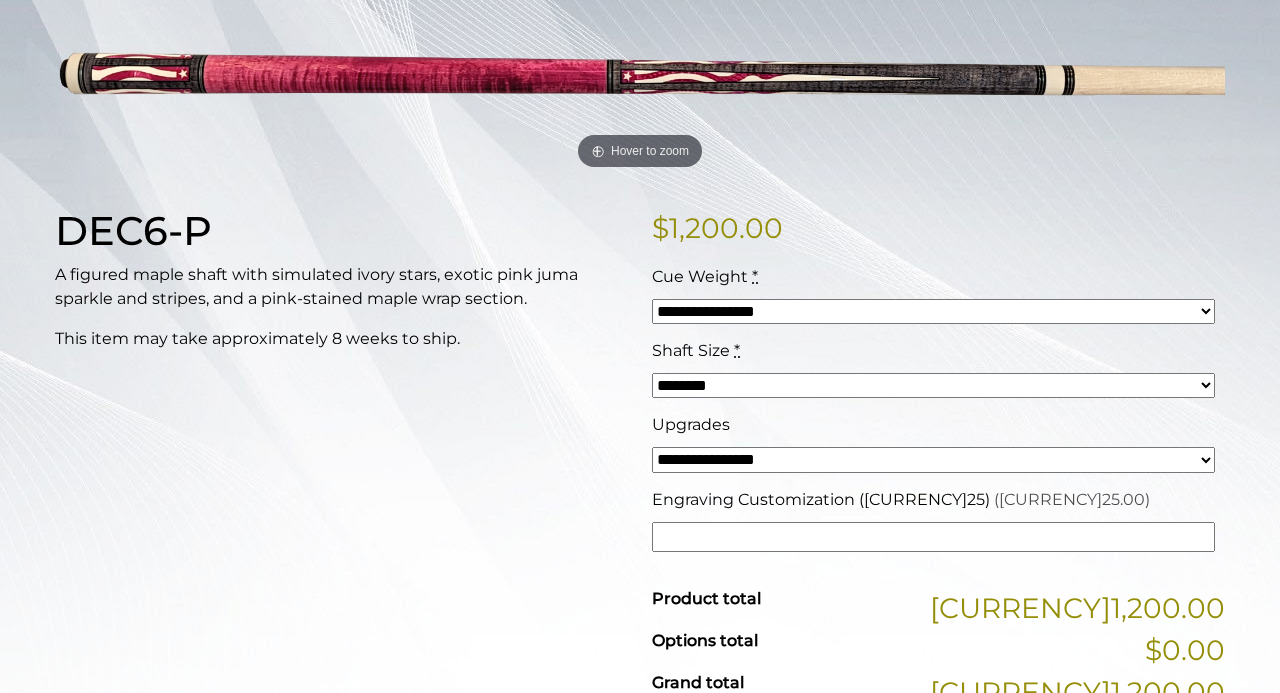click on "**********" at bounding box center (933, 459) 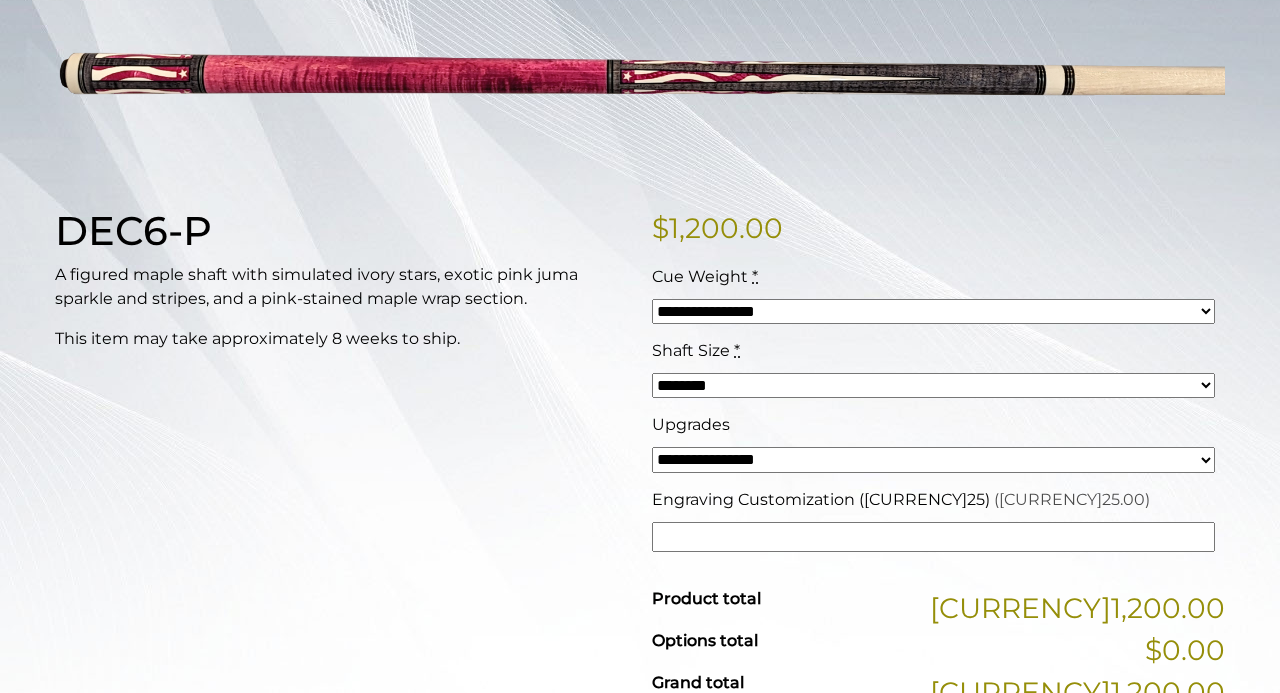 click on "**********" at bounding box center (933, 459) 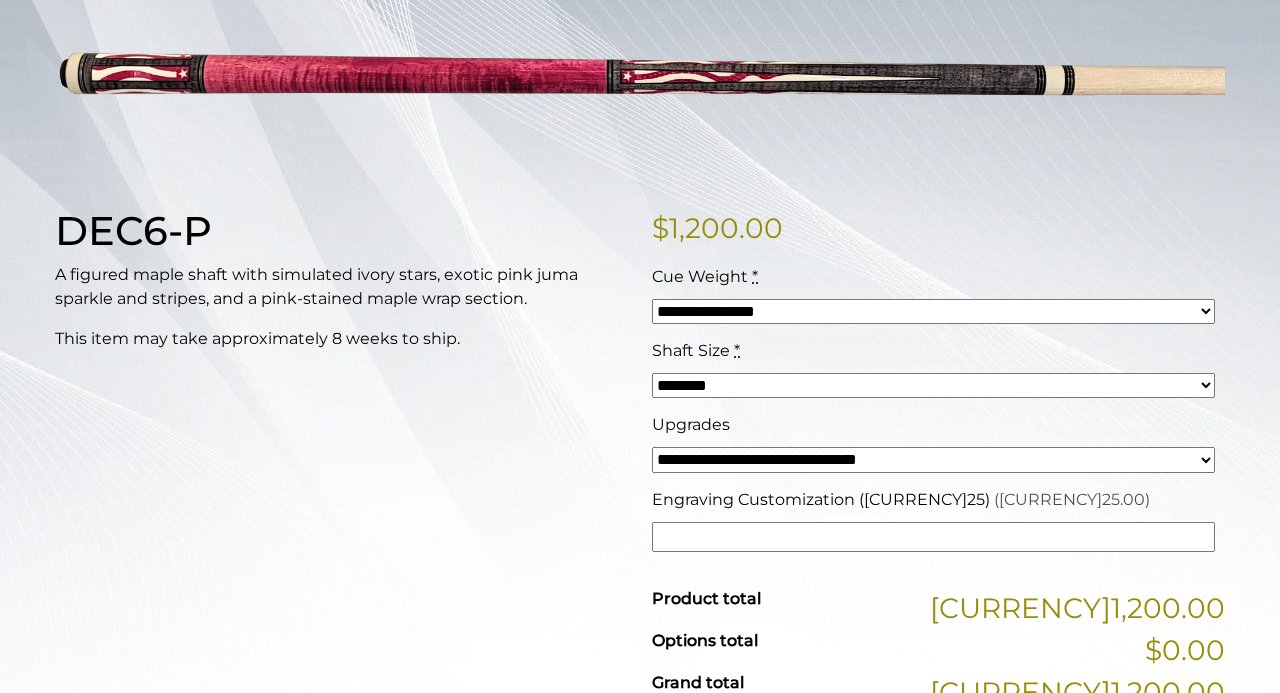click on "**********" at bounding box center (0, 0) 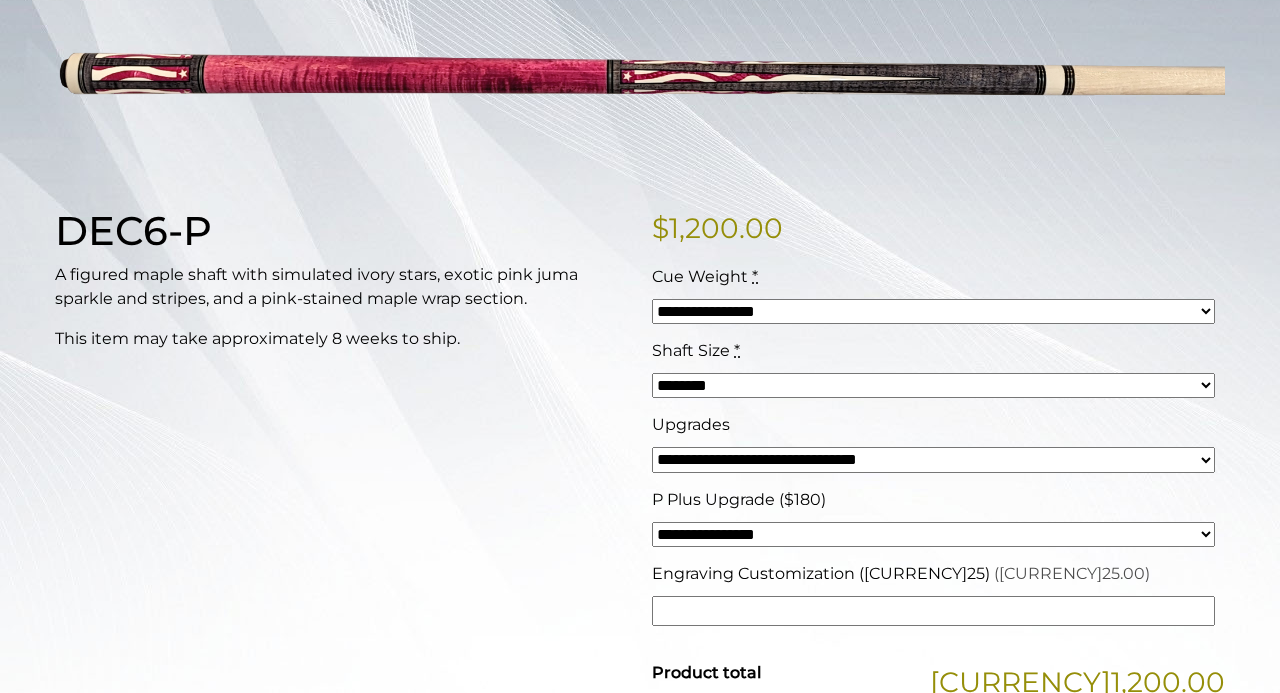 click on "**********" at bounding box center [933, 534] 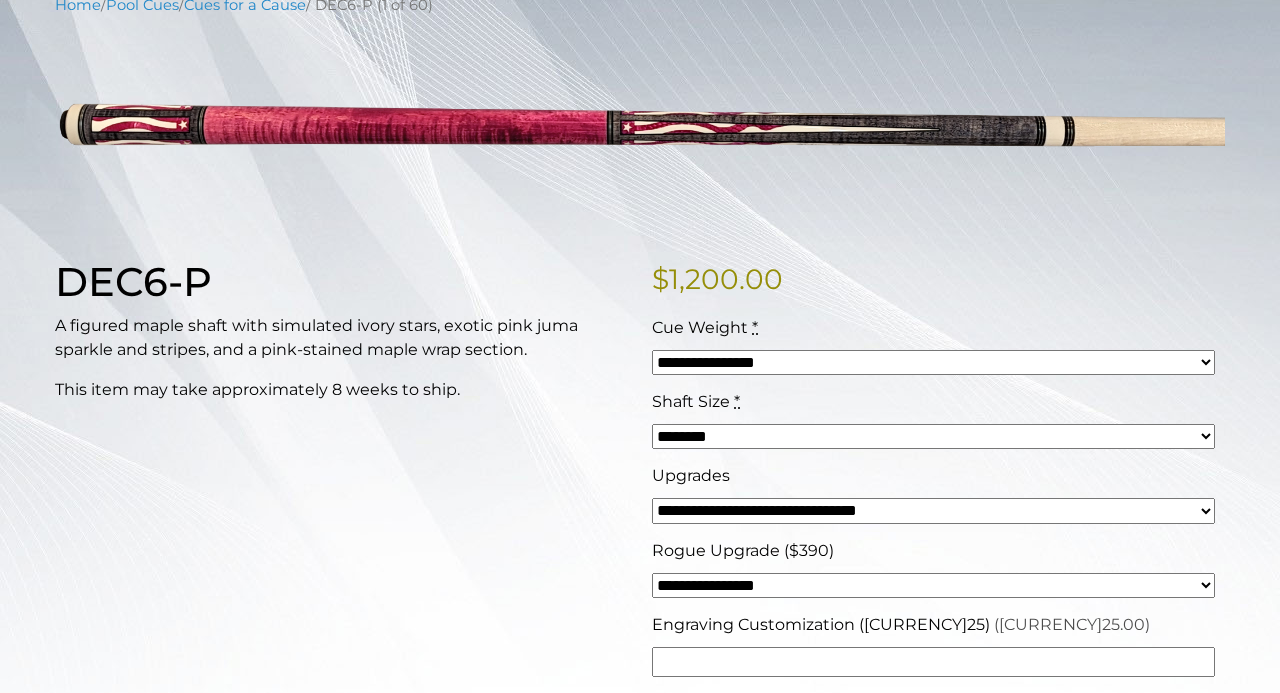 scroll, scrollTop: 0, scrollLeft: 0, axis: both 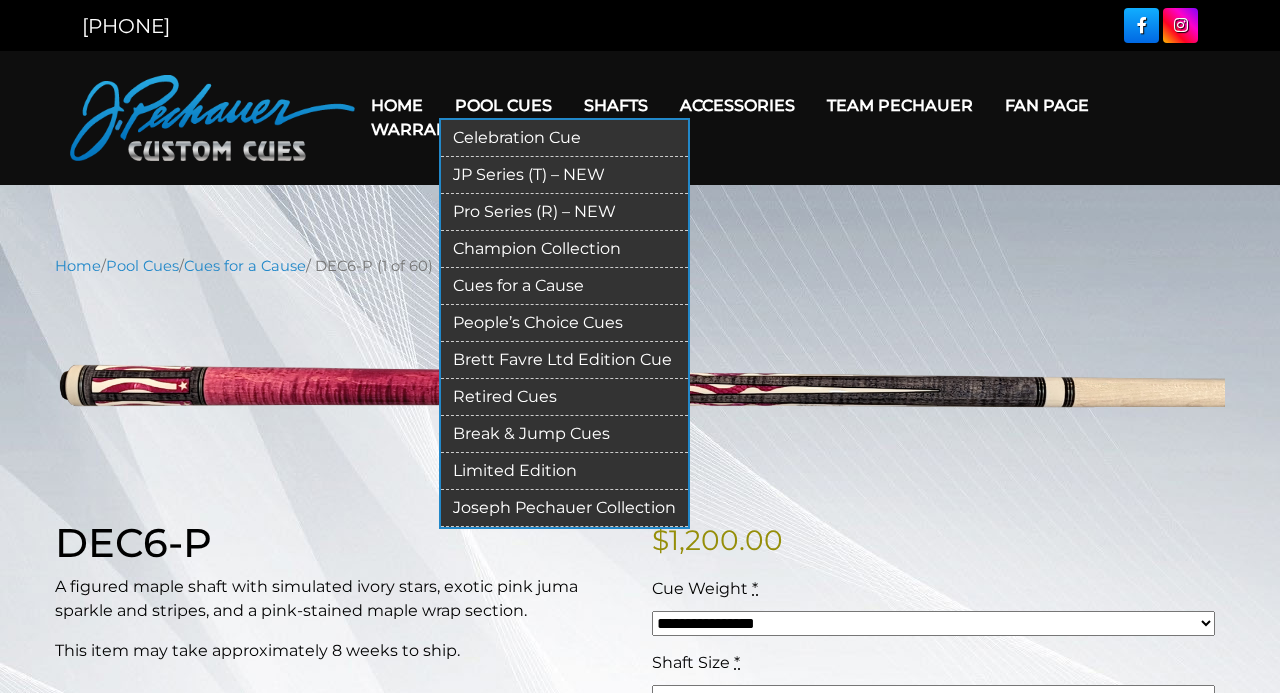click on "Celebration Cue" at bounding box center [564, 138] 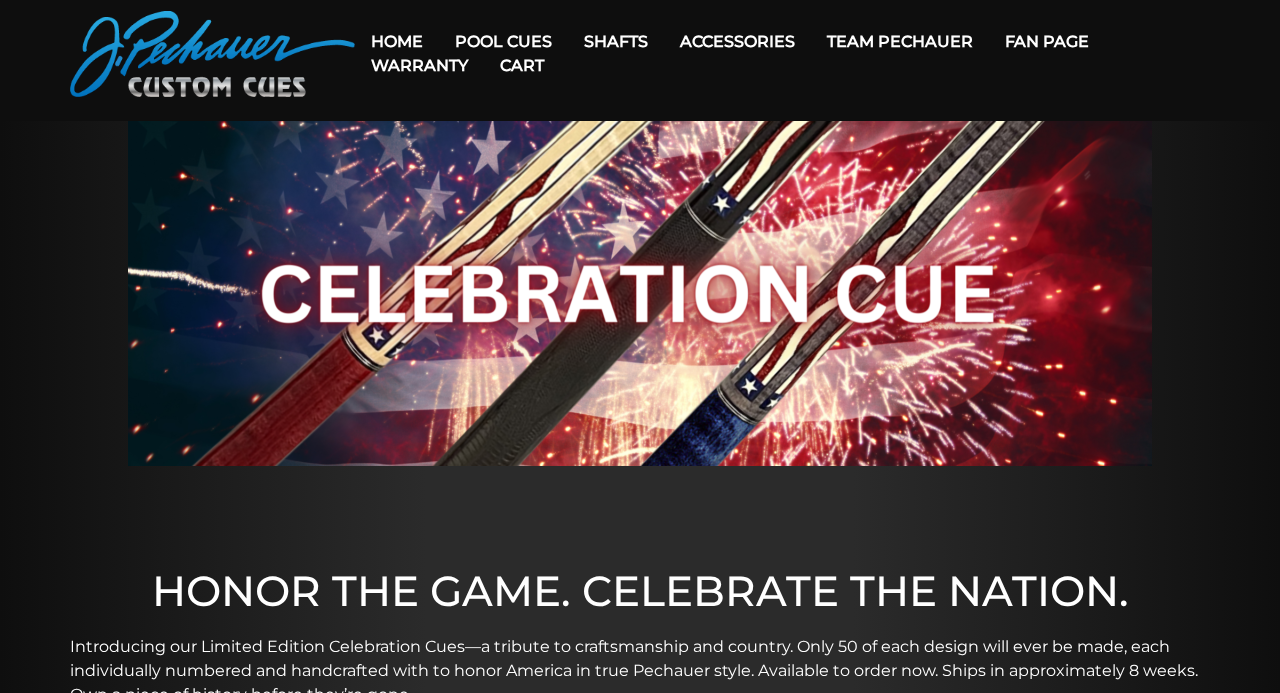 scroll, scrollTop: 0, scrollLeft: 0, axis: both 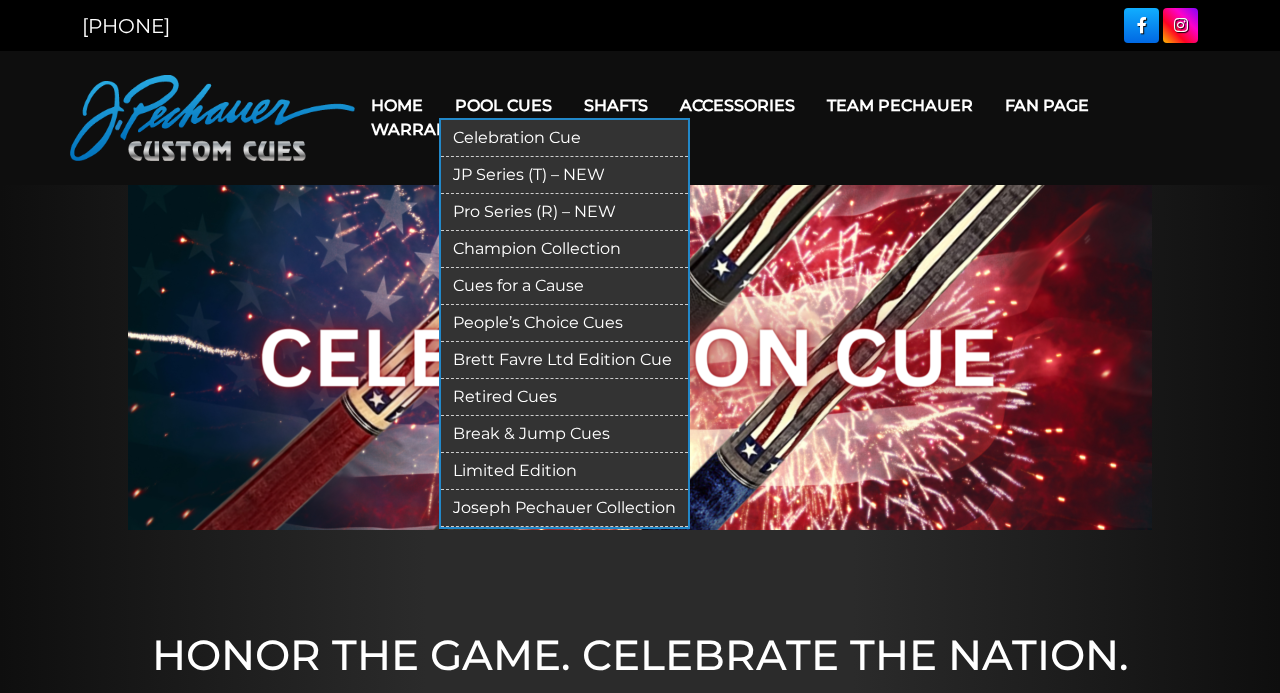 click on "JP Series (T) – NEW" at bounding box center [564, 175] 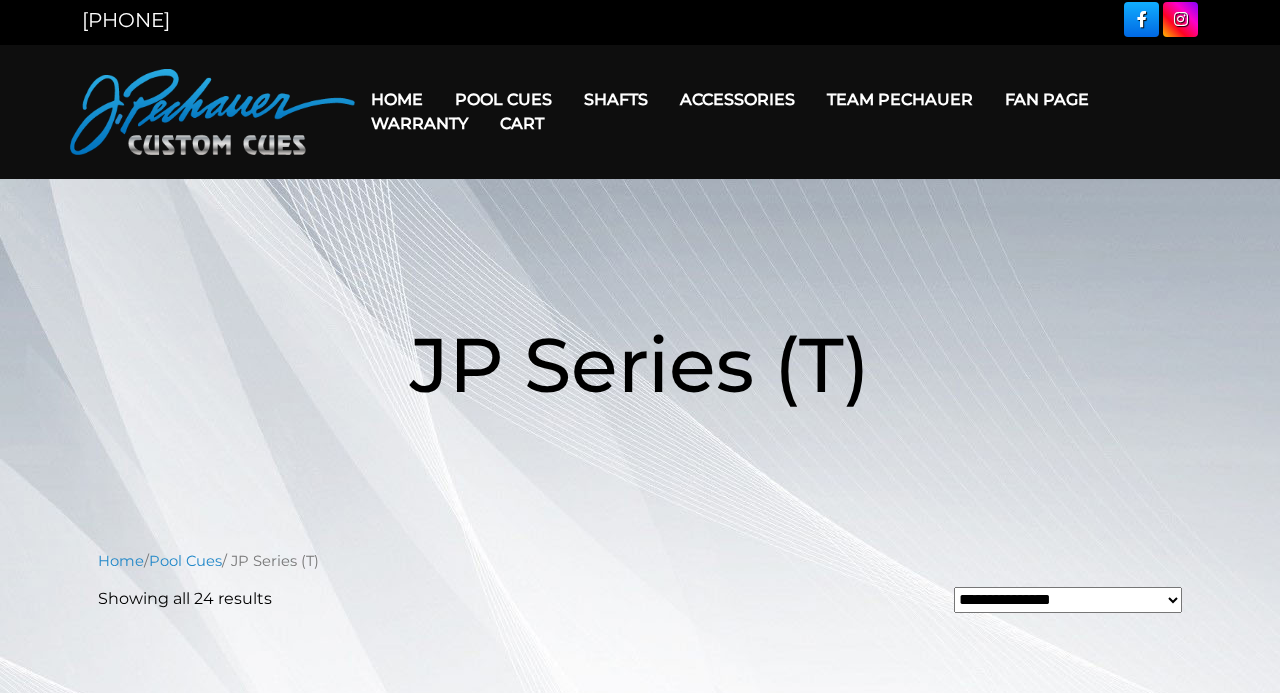scroll, scrollTop: 0, scrollLeft: 0, axis: both 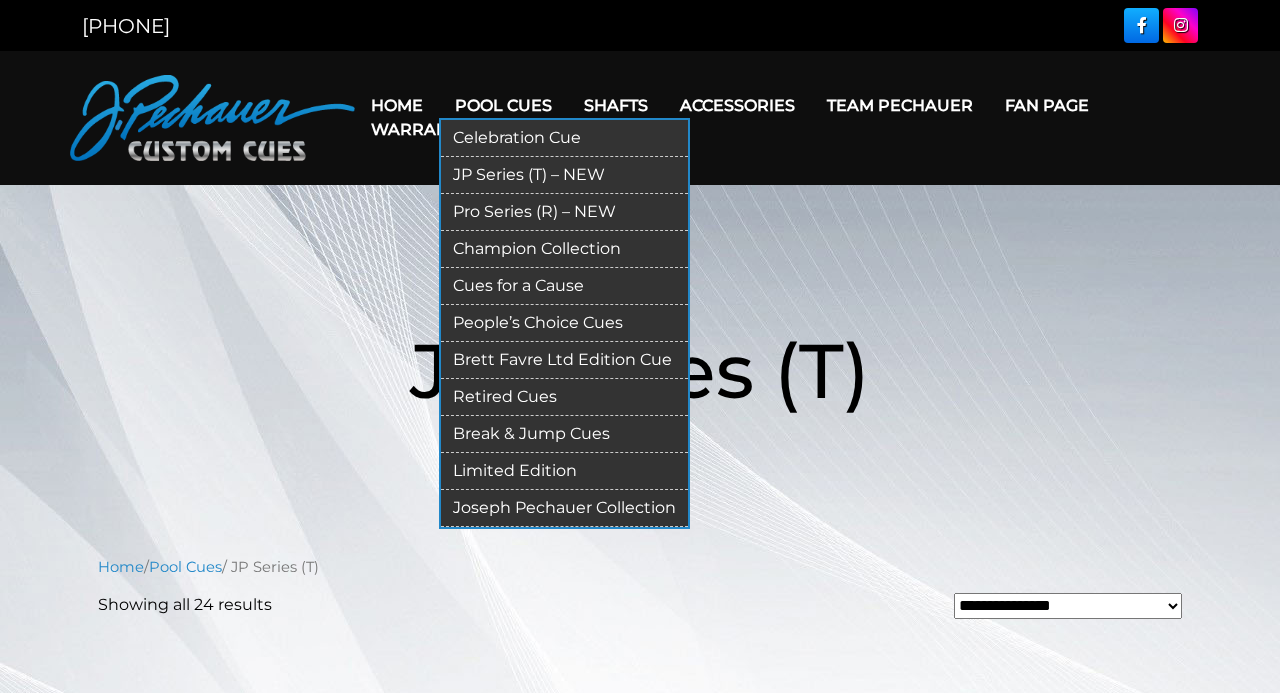 click on "Pro Series (R) – NEW" at bounding box center (564, 212) 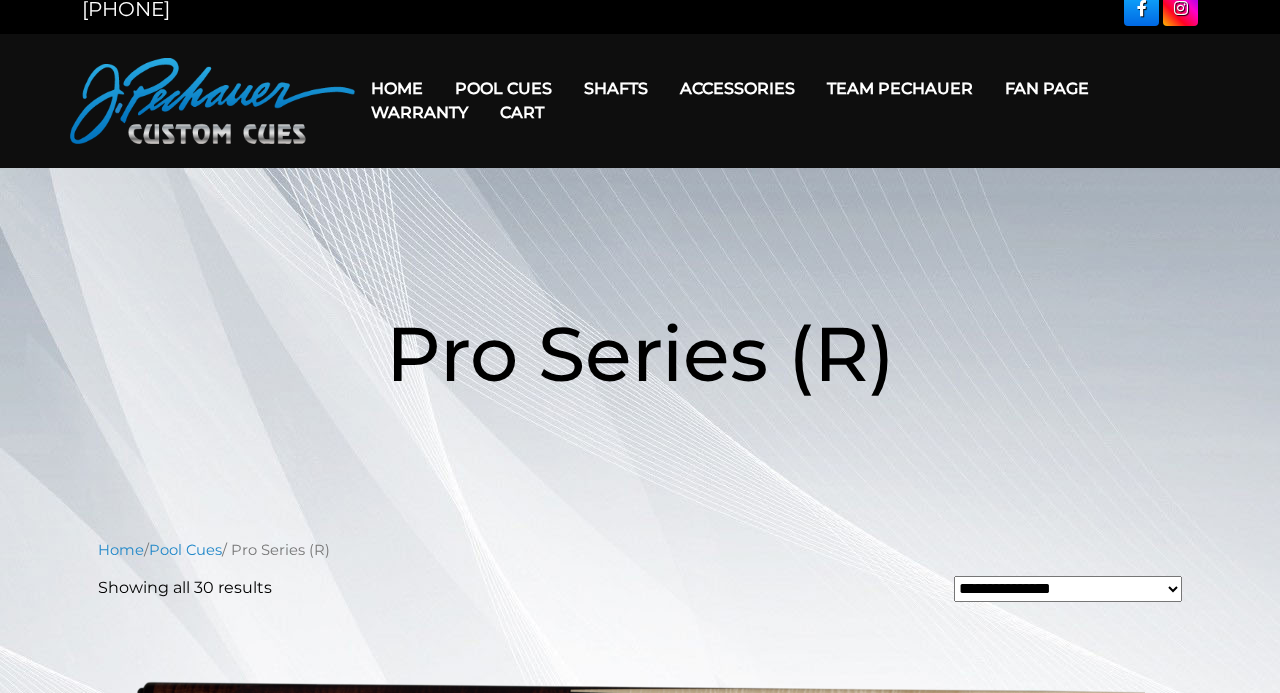 scroll, scrollTop: 0, scrollLeft: 0, axis: both 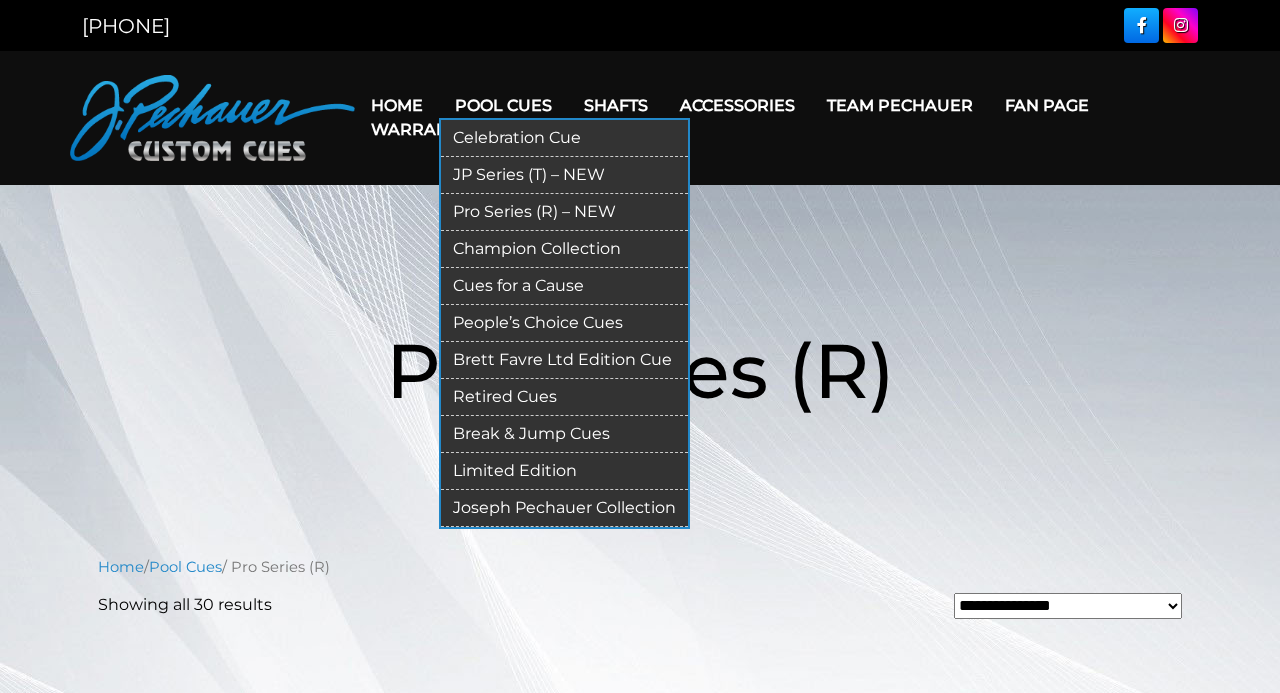 click on "Champion Collection" at bounding box center [564, 249] 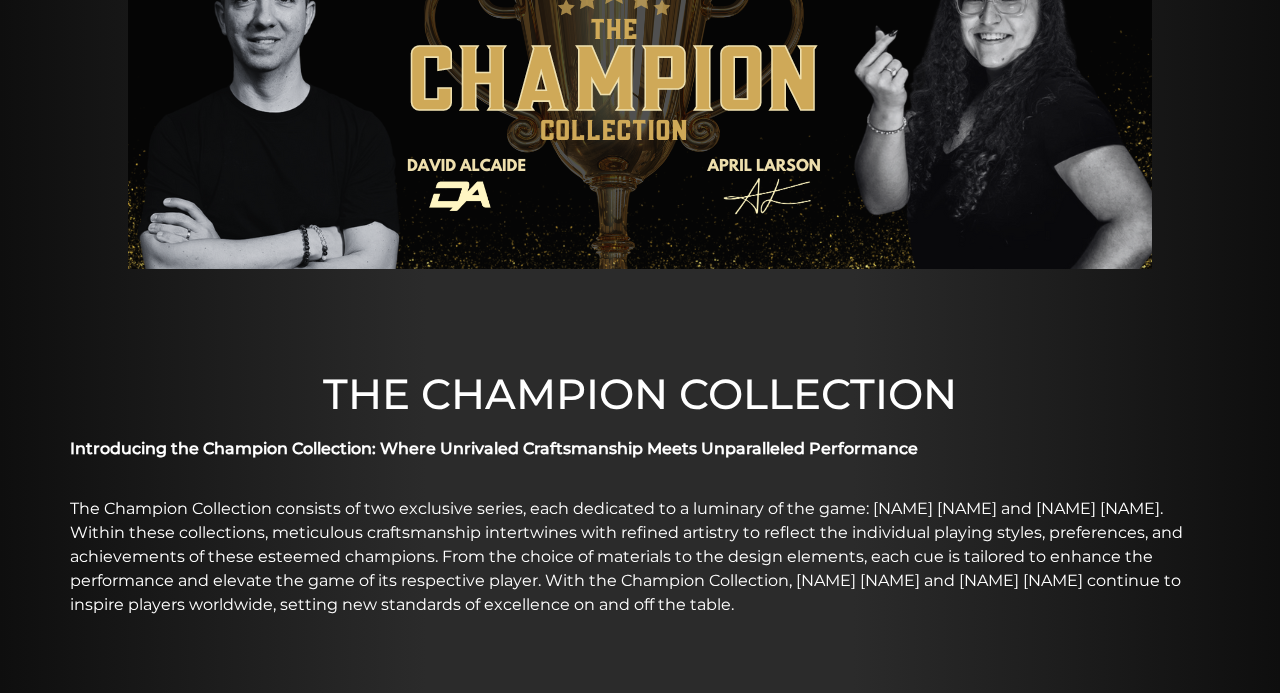 scroll, scrollTop: 0, scrollLeft: 0, axis: both 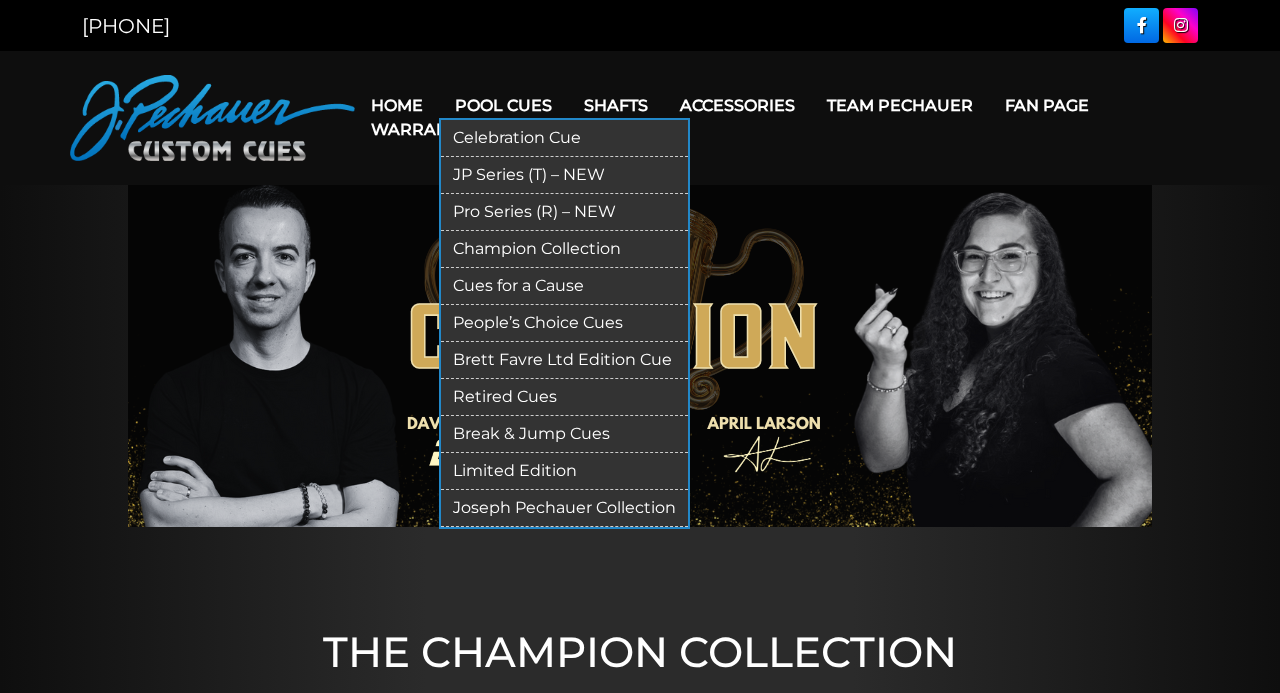 click on "Cues for a Cause" at bounding box center (564, 286) 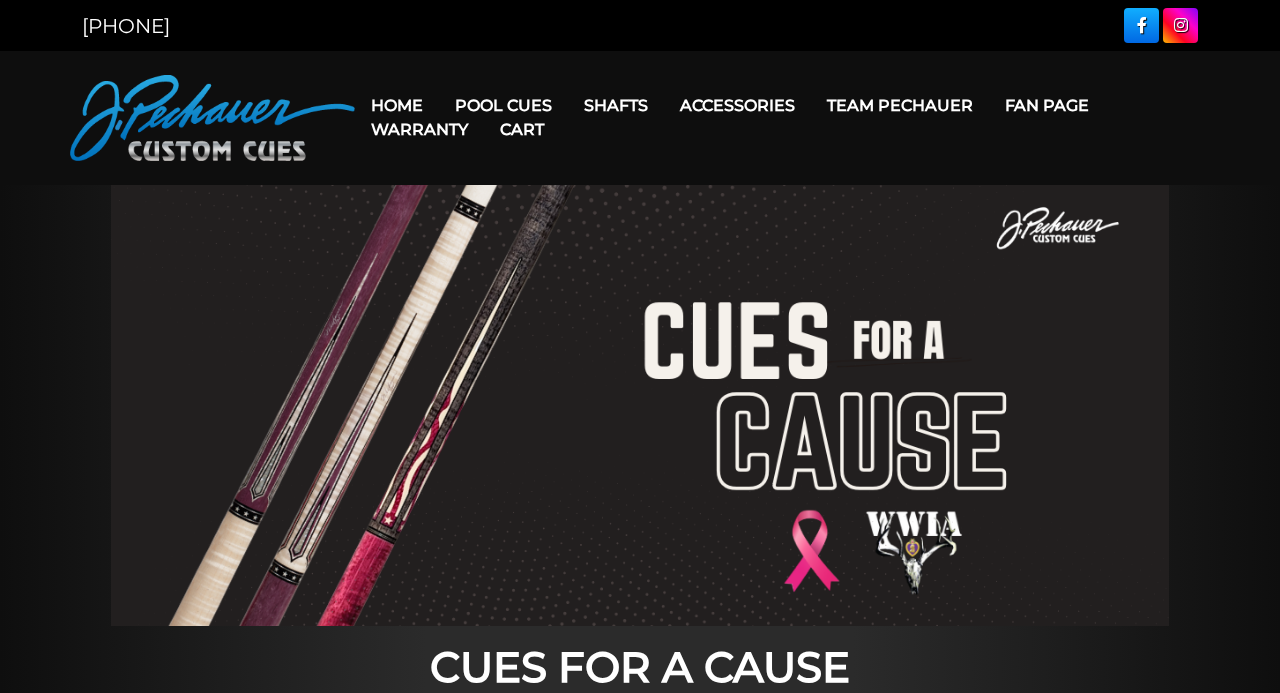 scroll, scrollTop: 0, scrollLeft: 0, axis: both 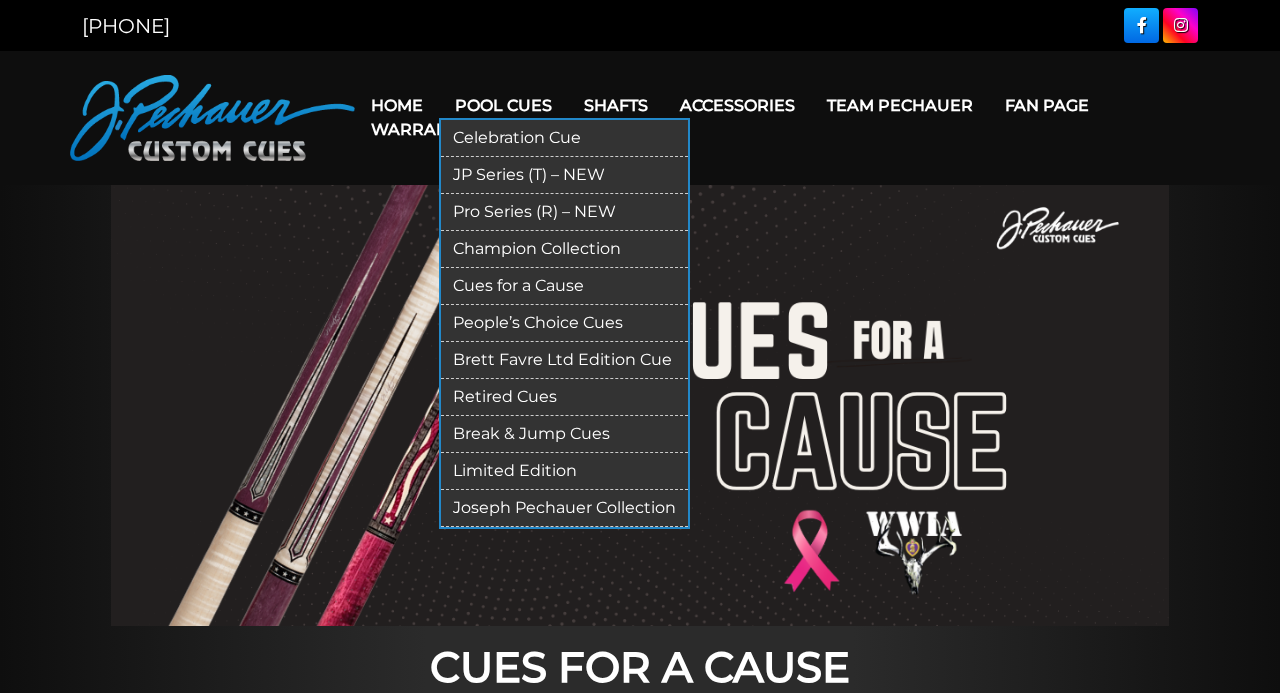 click on "People’s Choice Cues" at bounding box center [564, 323] 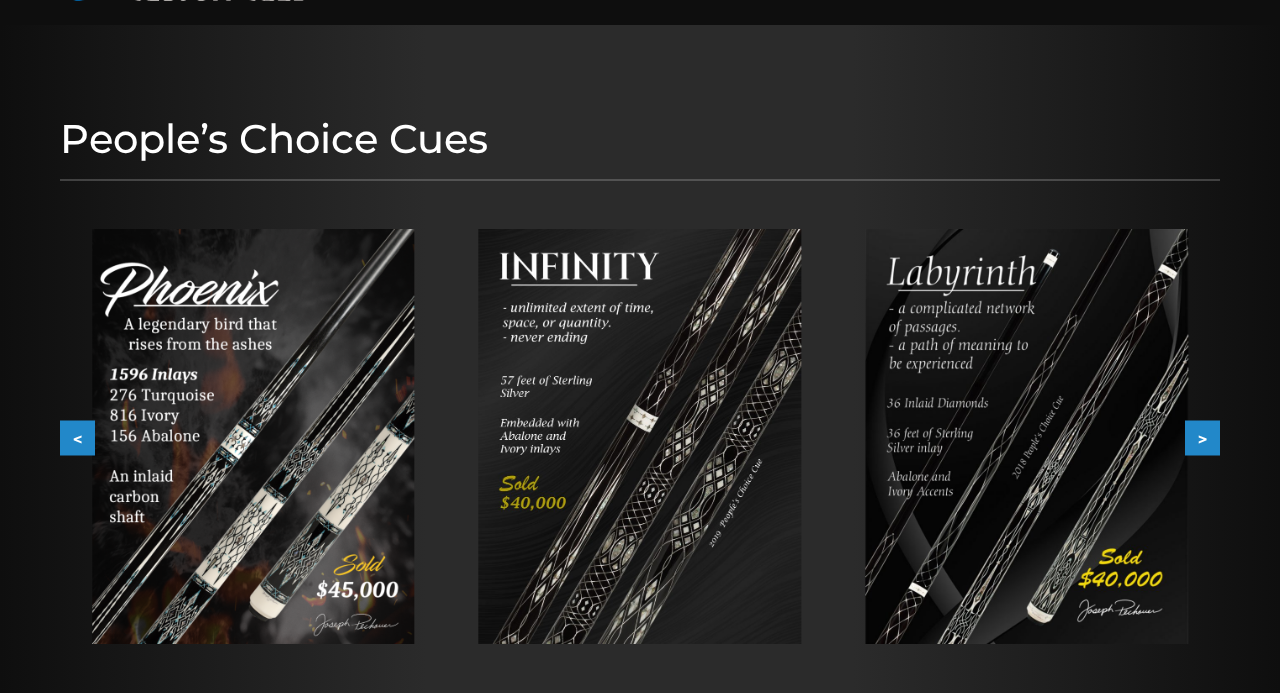 scroll, scrollTop: 208, scrollLeft: 0, axis: vertical 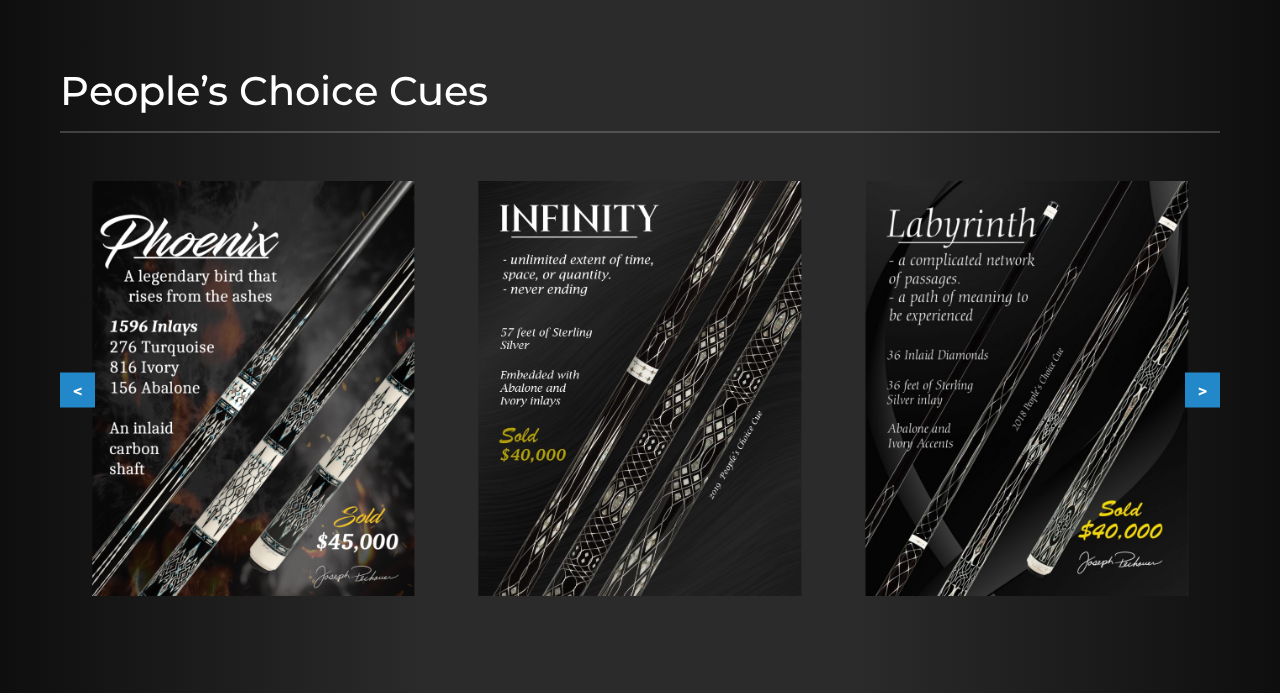 click on ">" at bounding box center (1202, 390) 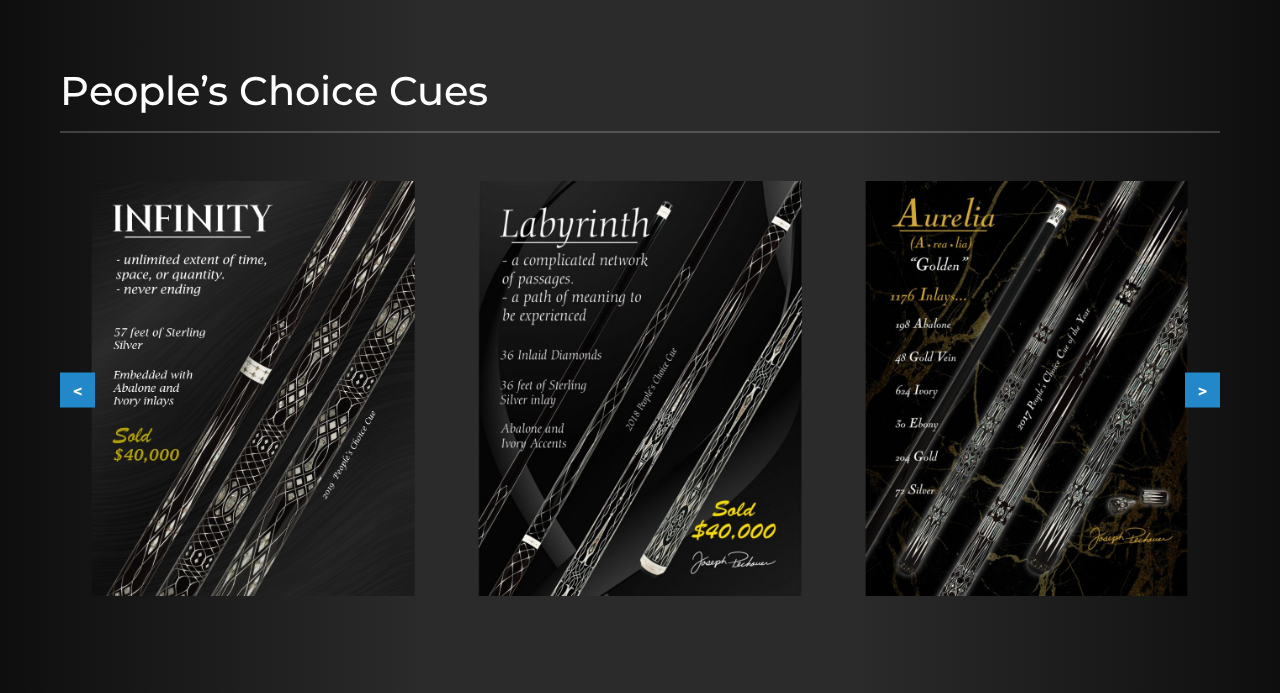click on ">" at bounding box center [1202, 390] 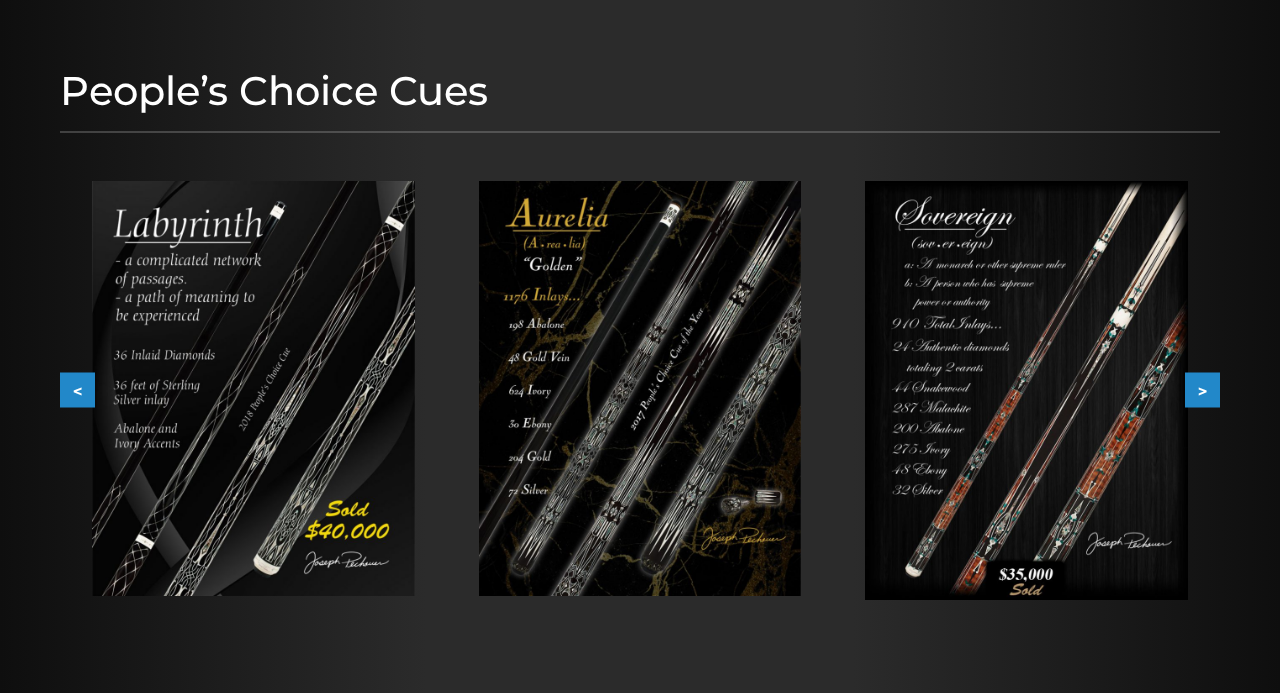click on ">" at bounding box center (1202, 390) 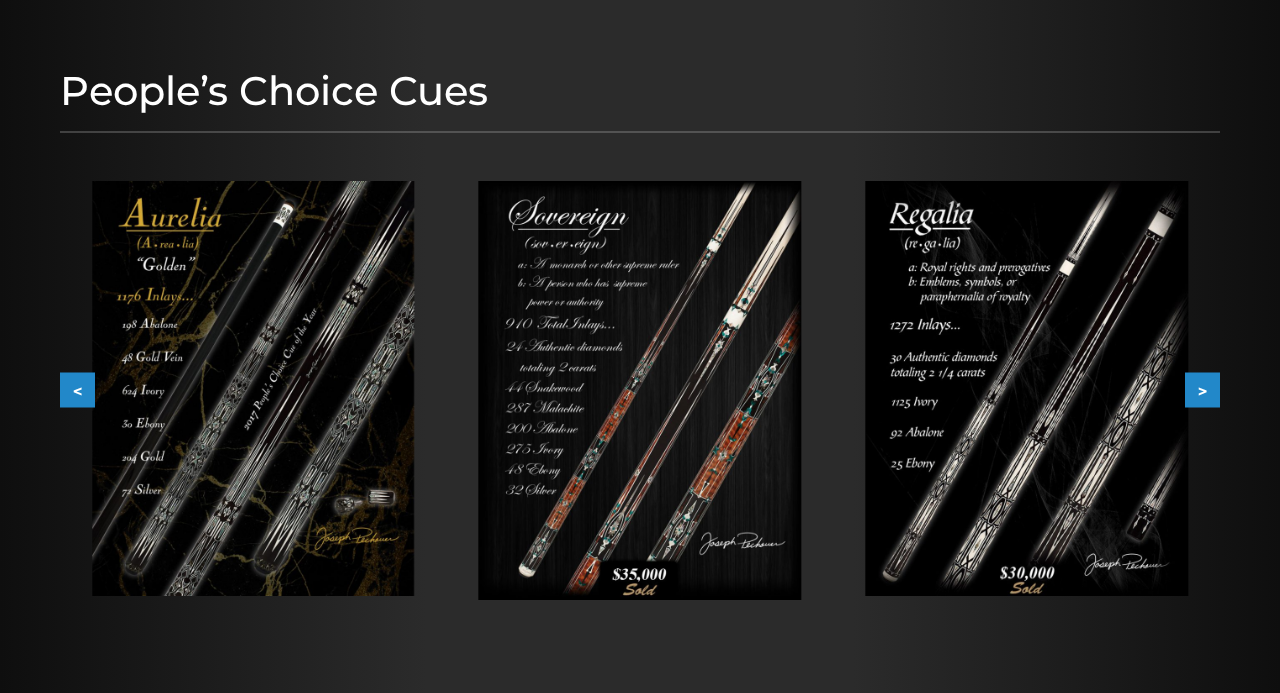 click on ">" at bounding box center [1202, 390] 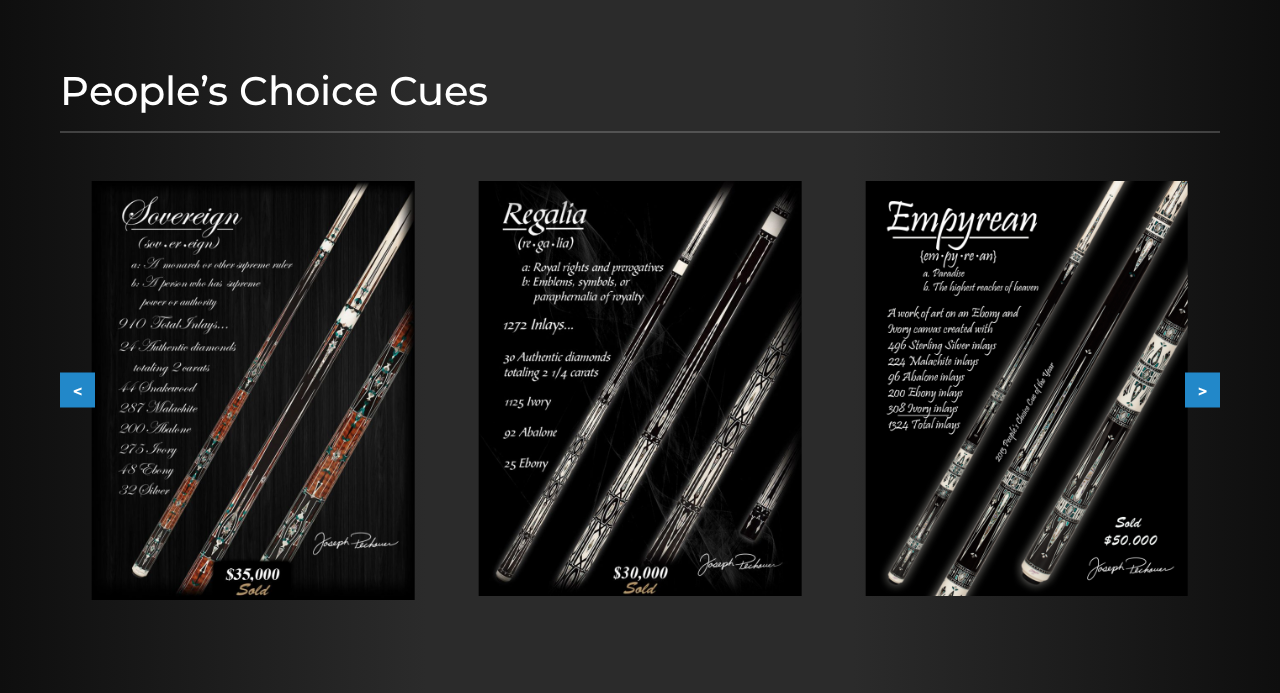 click on ">" at bounding box center (1202, 390) 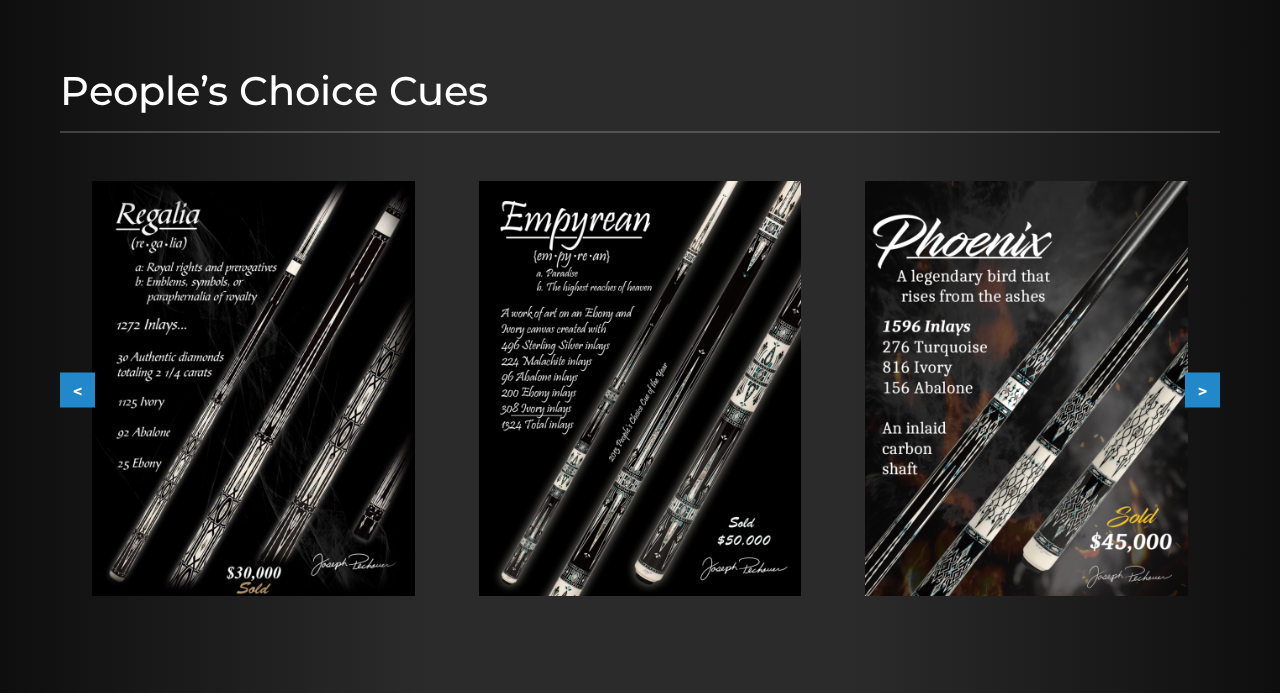 click on ">" at bounding box center [1202, 390] 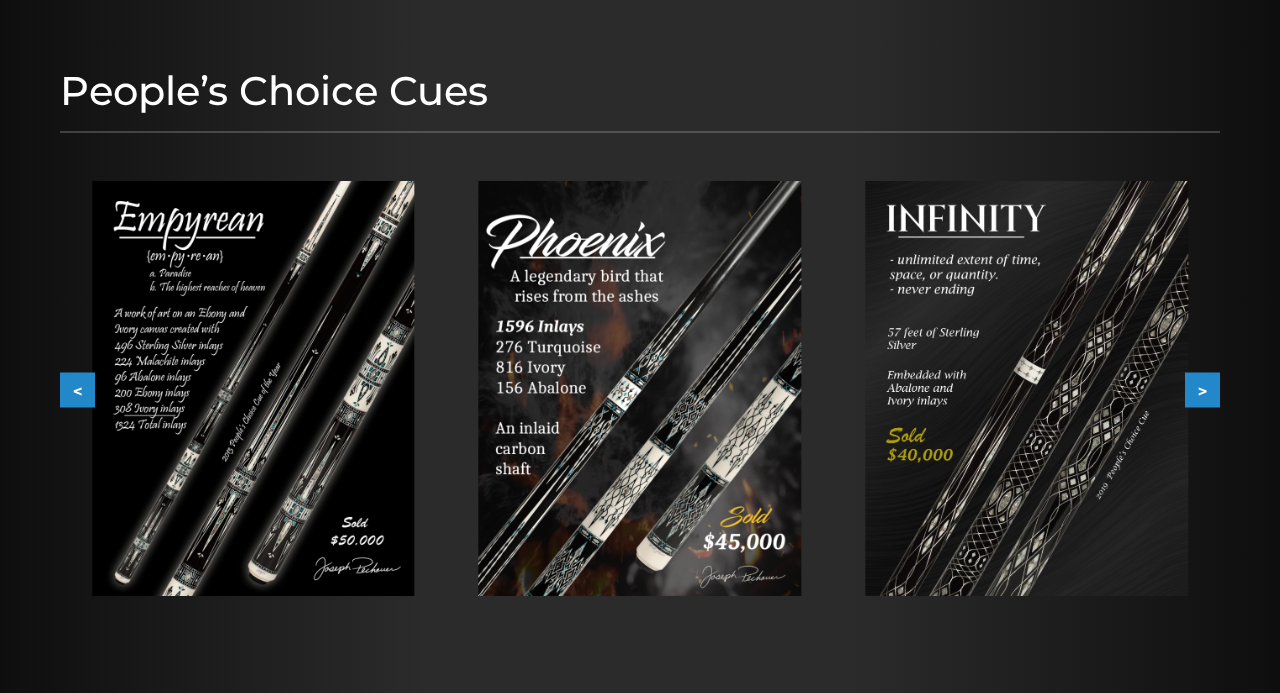 click on ">" at bounding box center (1202, 390) 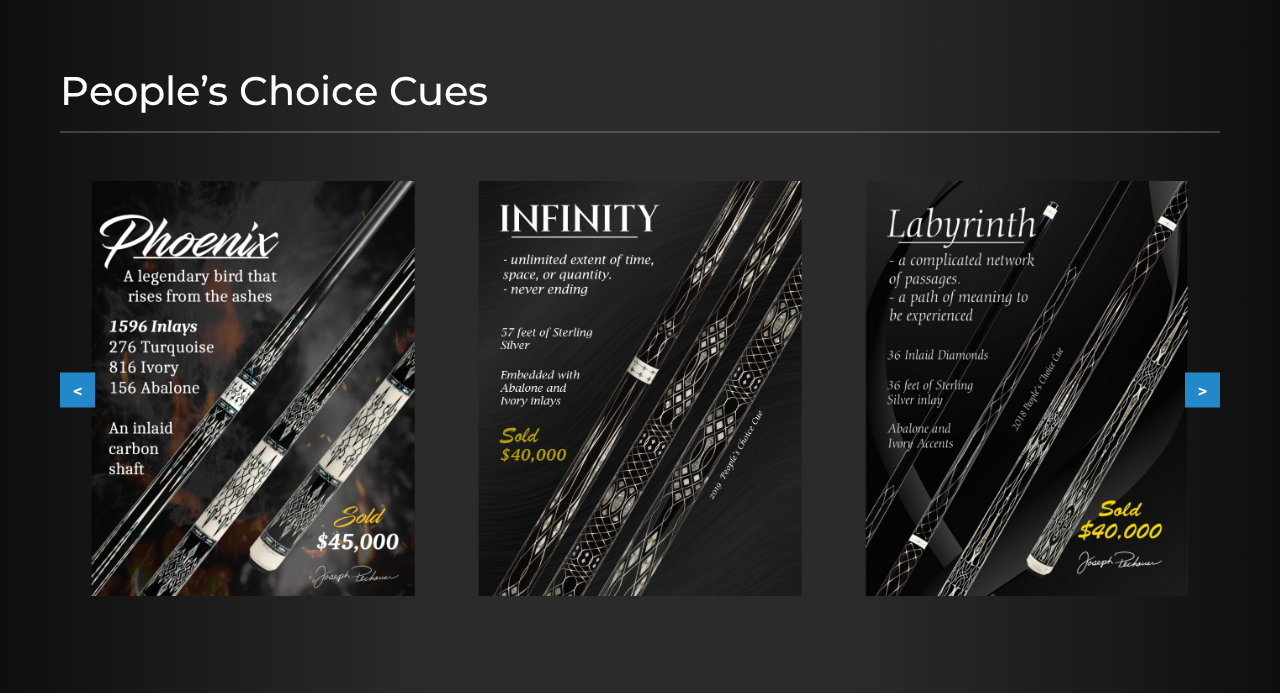 click on ">" at bounding box center (1202, 390) 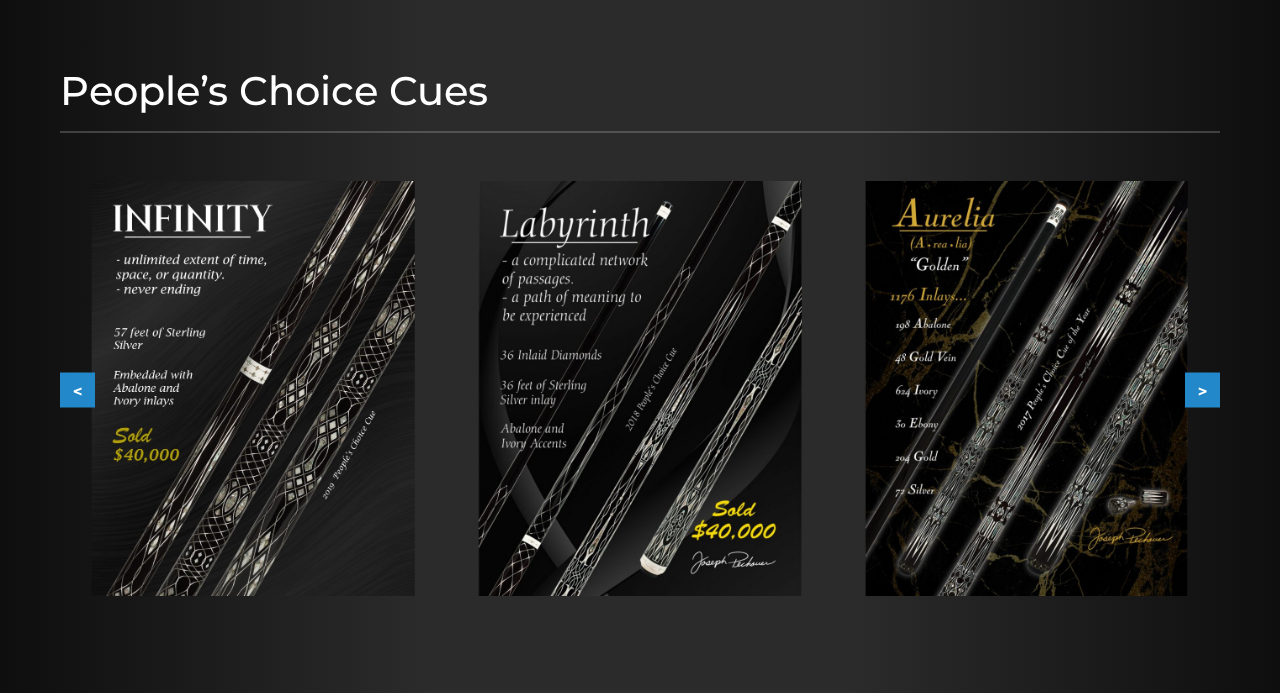 click on ">" at bounding box center [1202, 390] 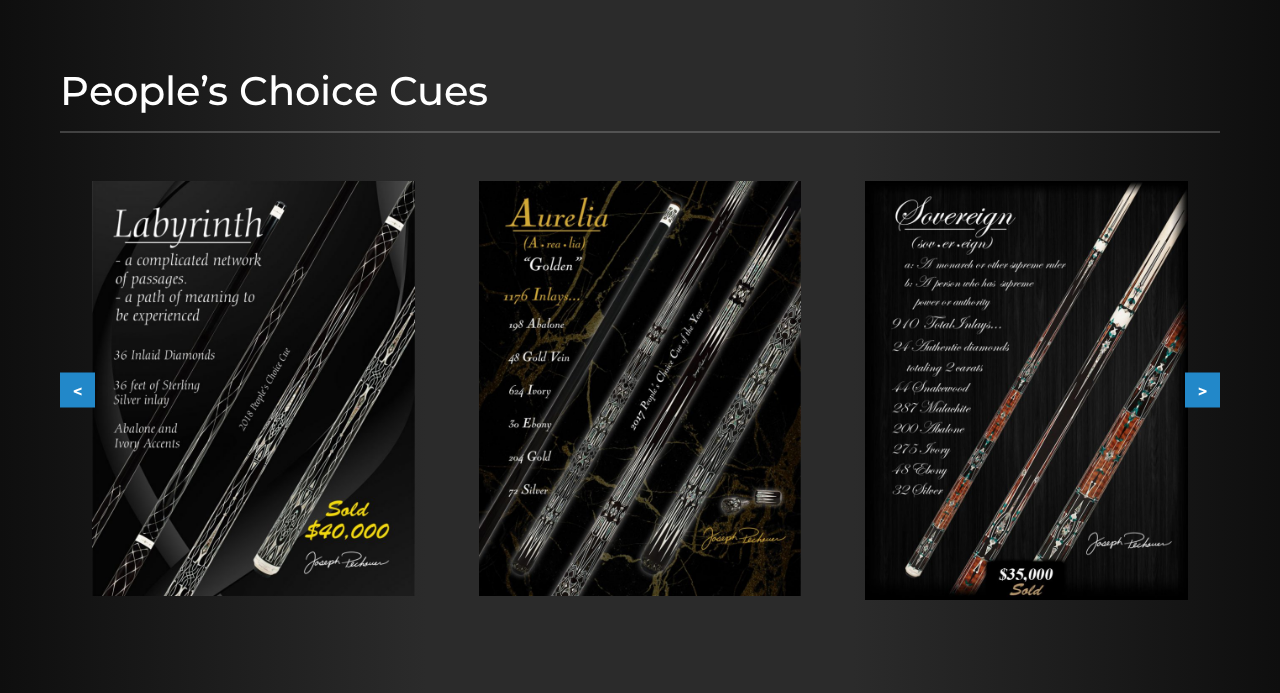 click on ">" at bounding box center [1202, 390] 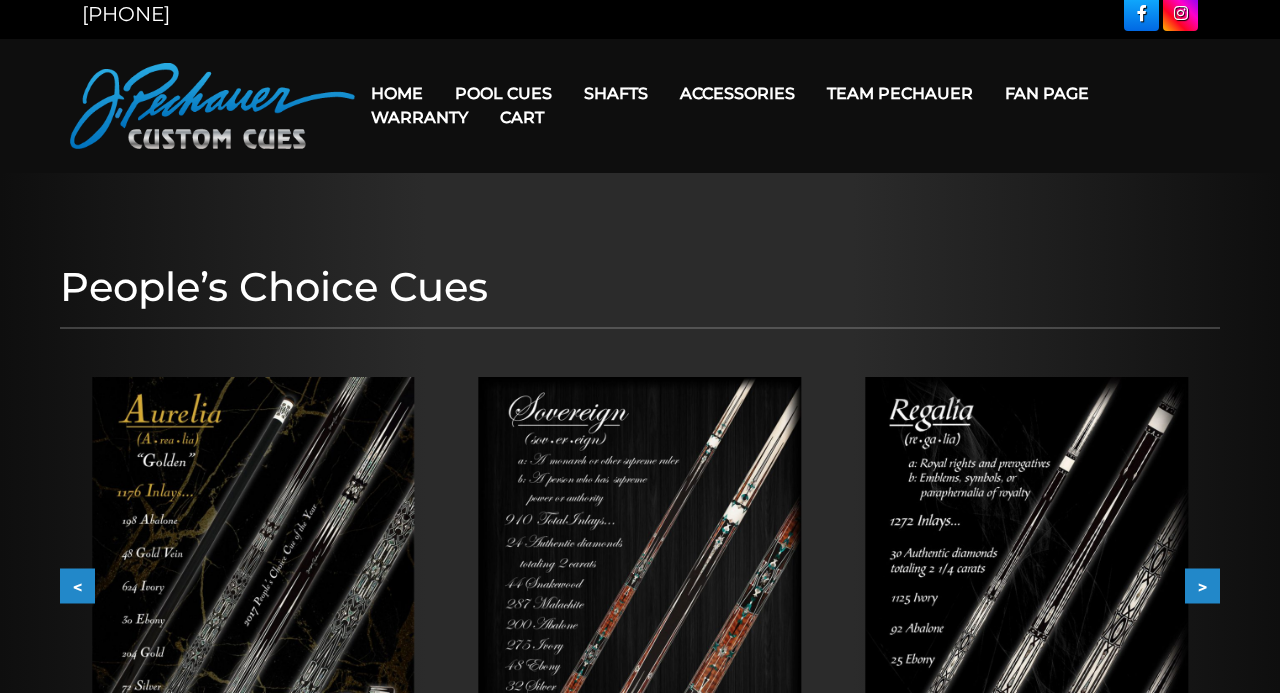 scroll, scrollTop: 0, scrollLeft: 0, axis: both 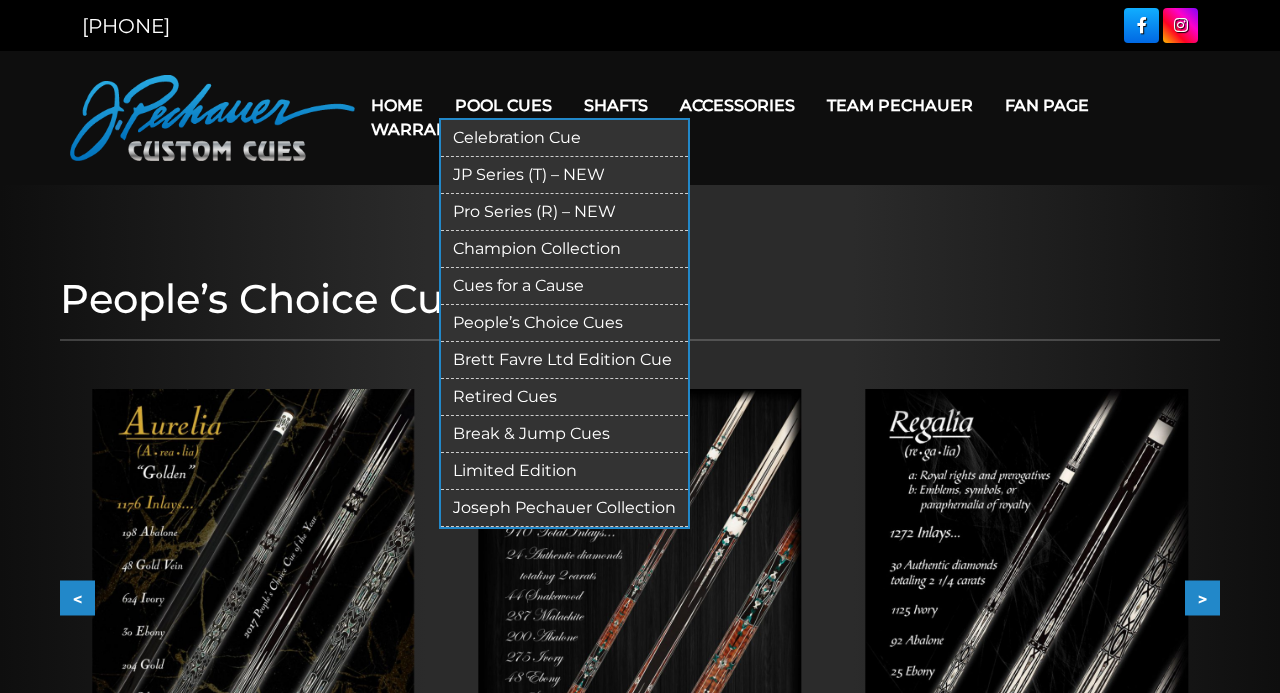 click on "Brett Favre Ltd Edition Cue" at bounding box center (564, 360) 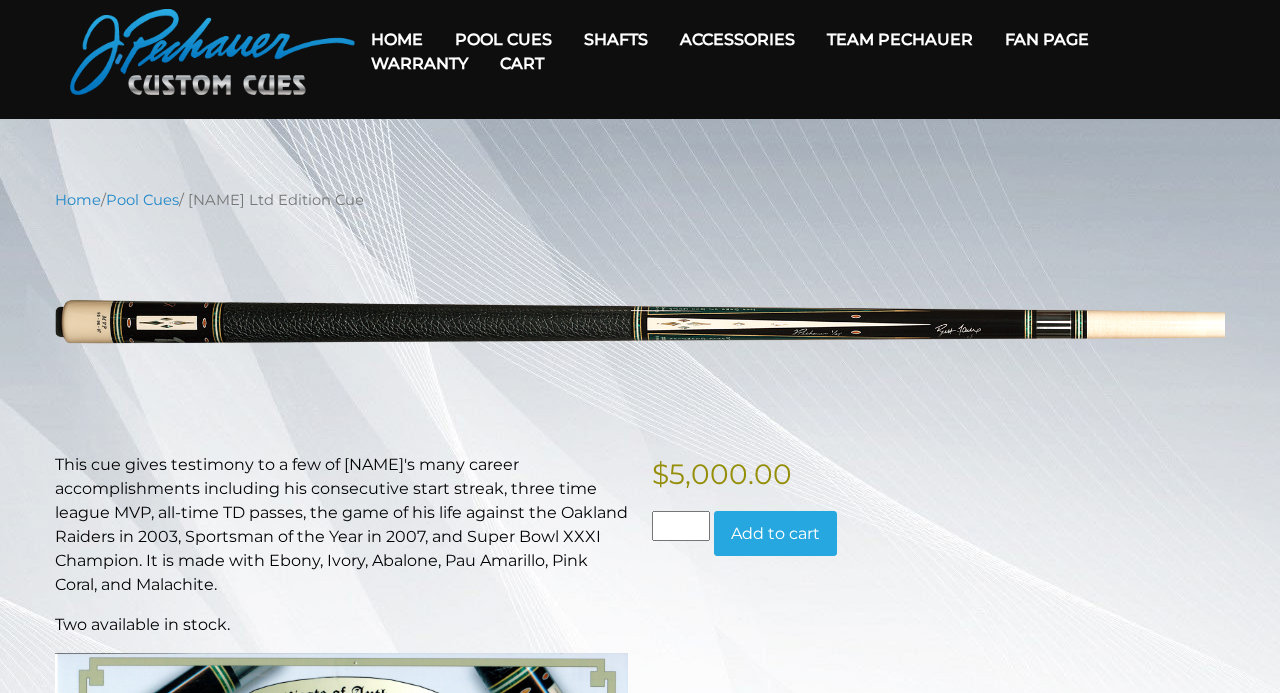 scroll, scrollTop: 0, scrollLeft: 0, axis: both 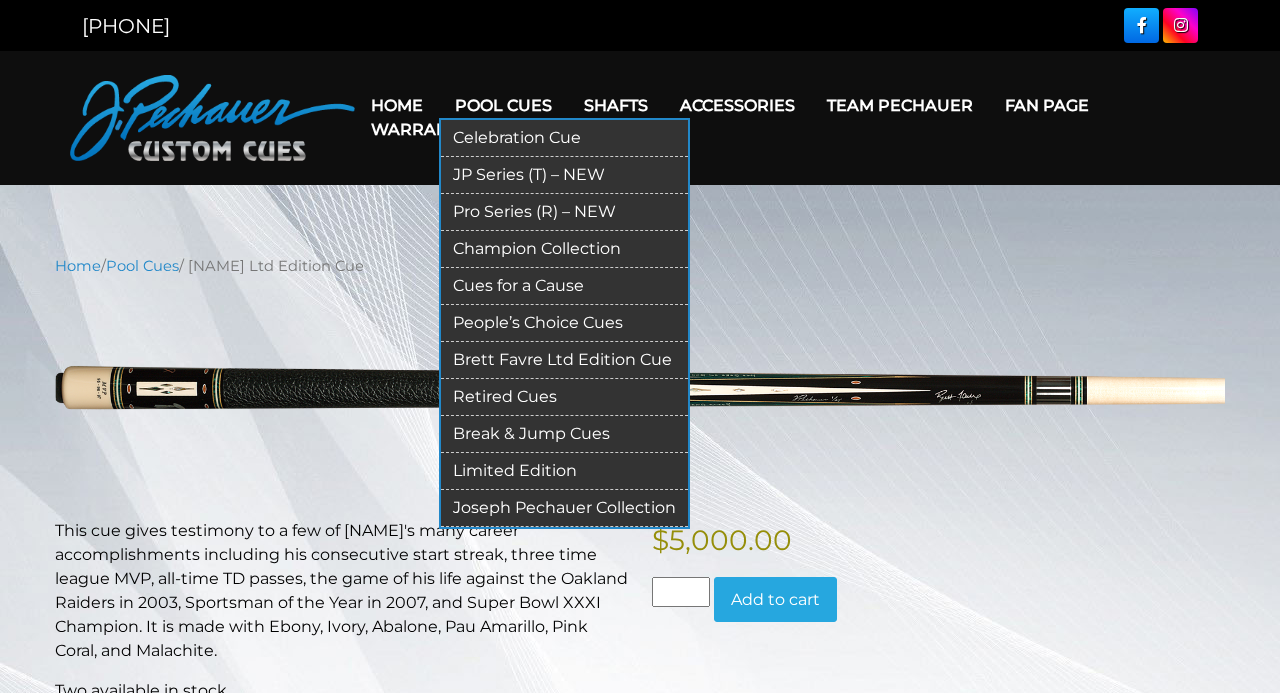click on "Limited Edition" at bounding box center [564, 471] 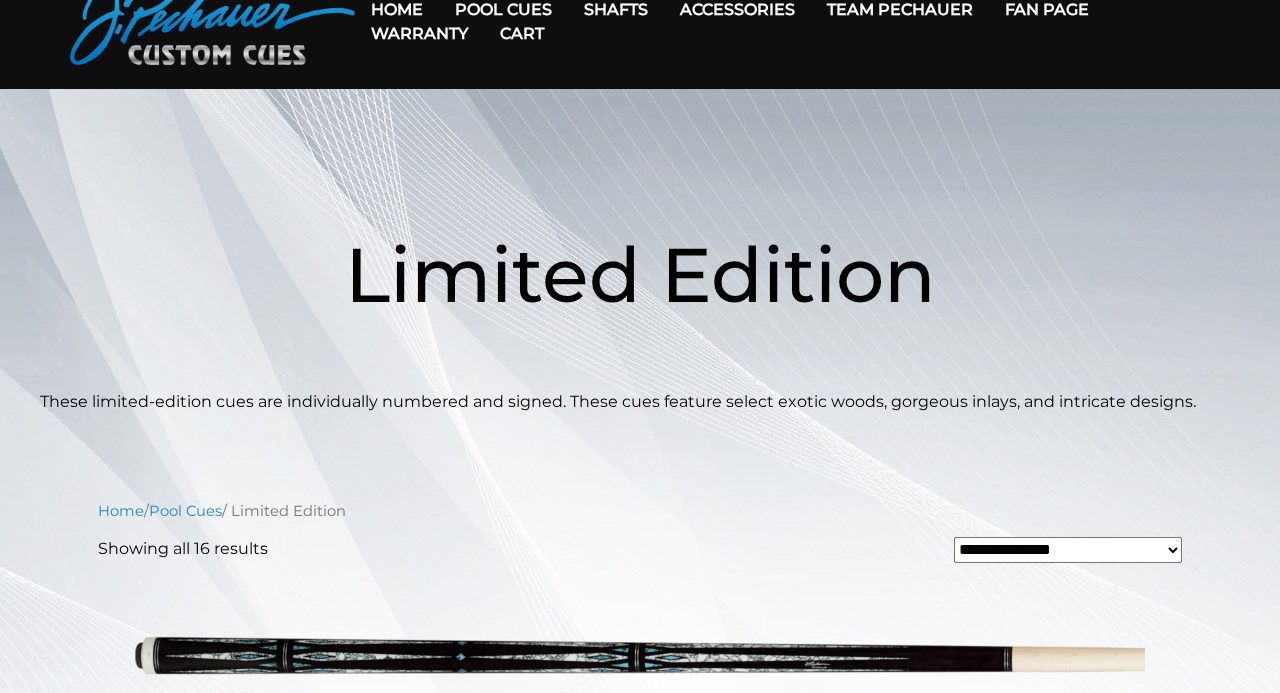 scroll, scrollTop: 0, scrollLeft: 0, axis: both 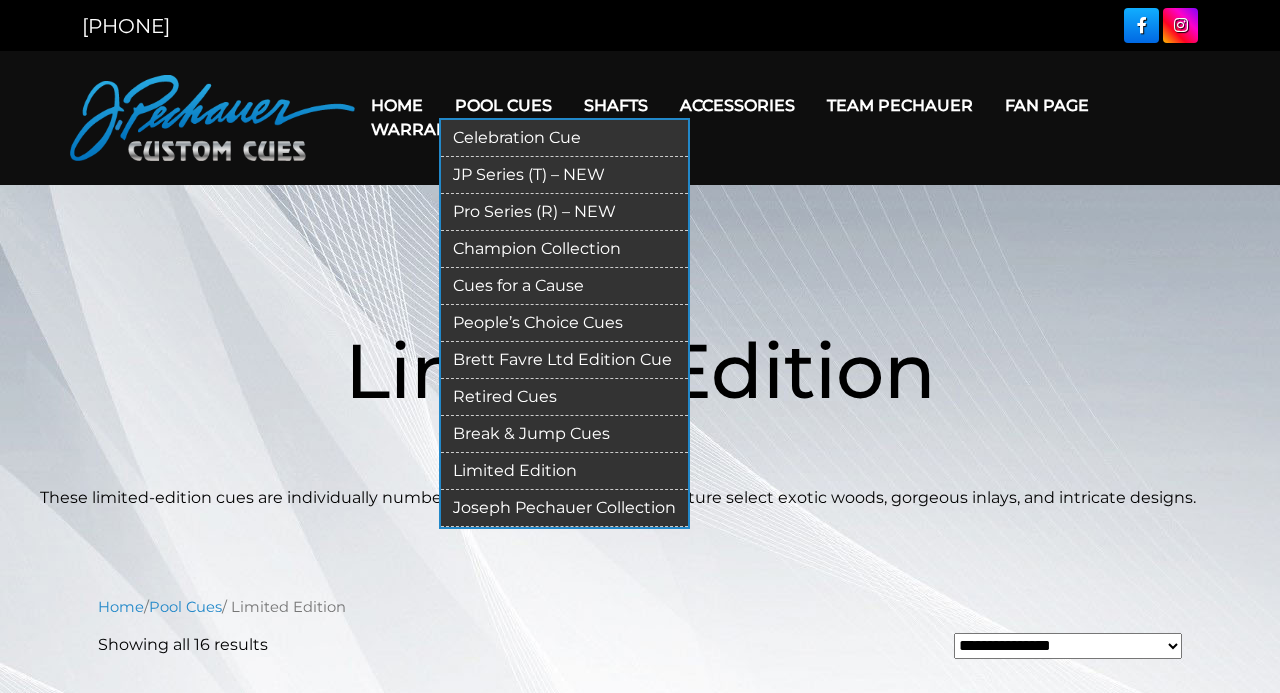 click on "Joseph Pechauer Collection" at bounding box center (564, 508) 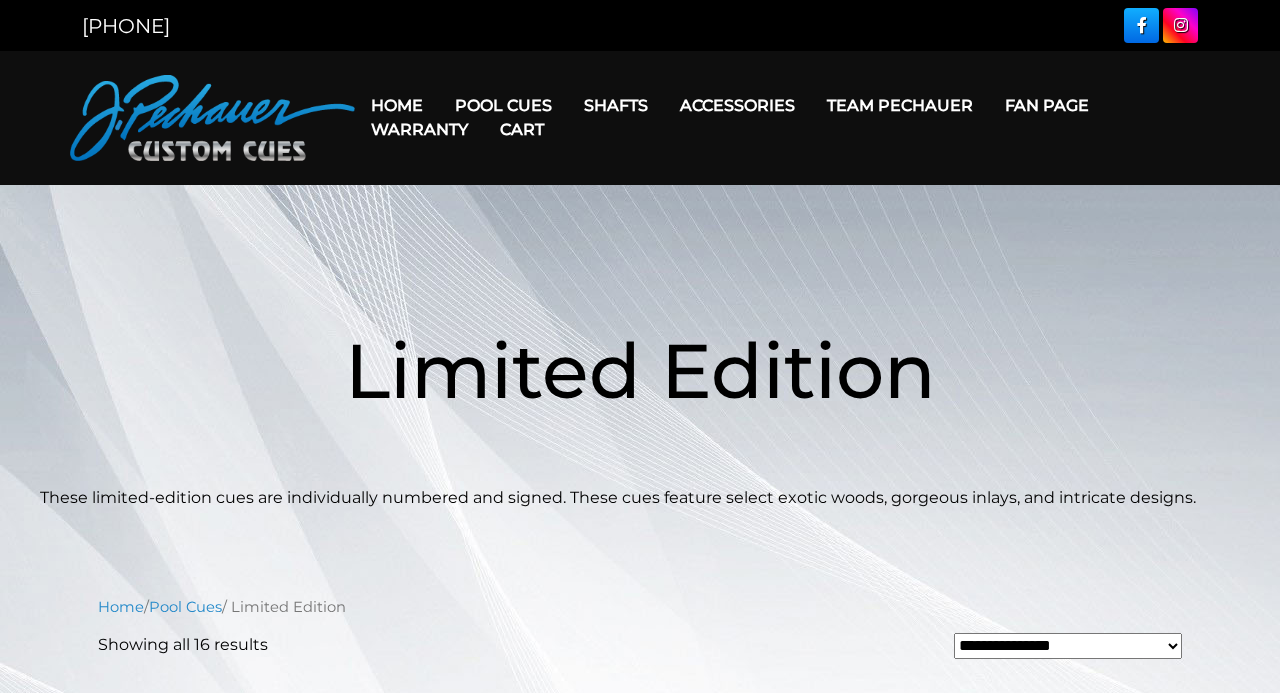 scroll, scrollTop: 0, scrollLeft: 0, axis: both 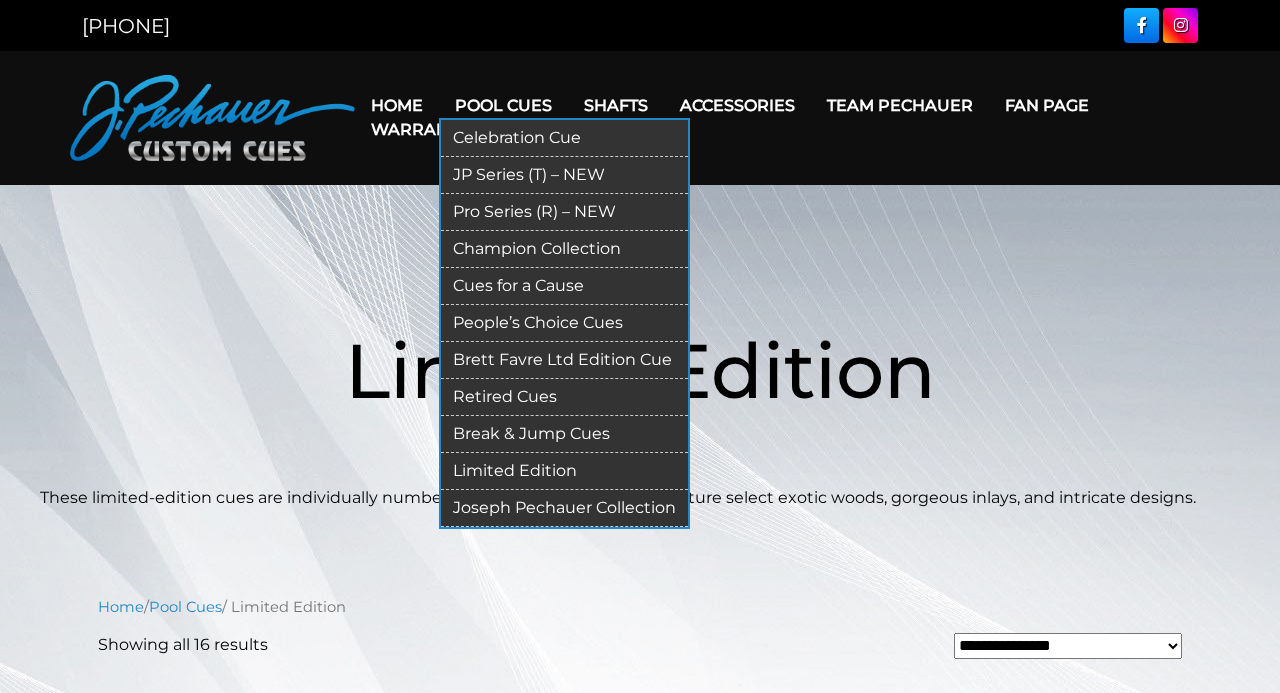 click on "Retired Cues" at bounding box center (564, 397) 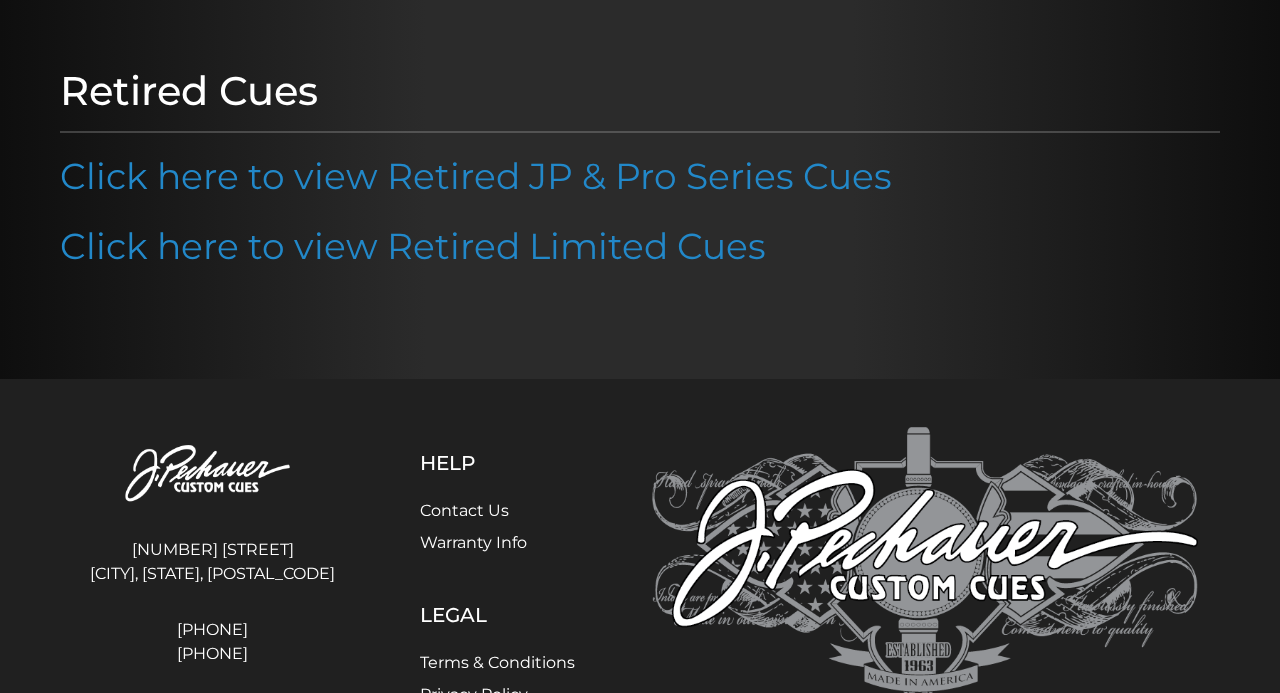 scroll, scrollTop: 156, scrollLeft: 0, axis: vertical 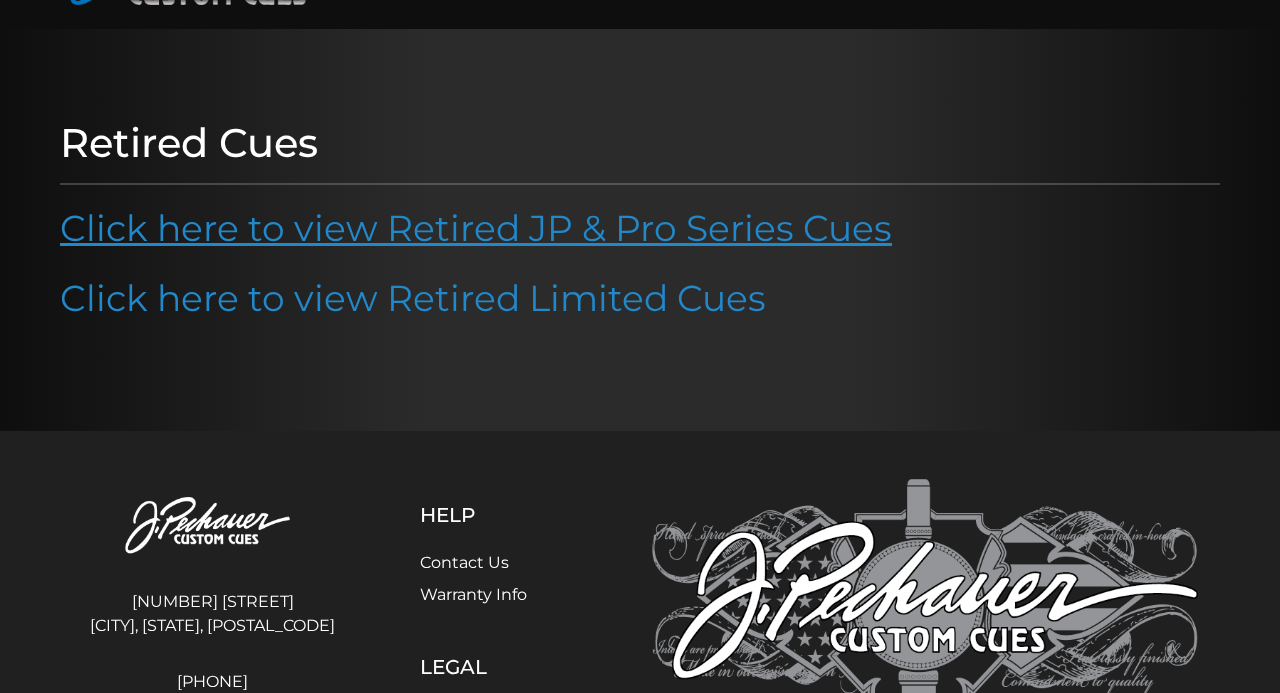 click on "Click here to view Retired JP & Pro Series Cues" at bounding box center (476, 228) 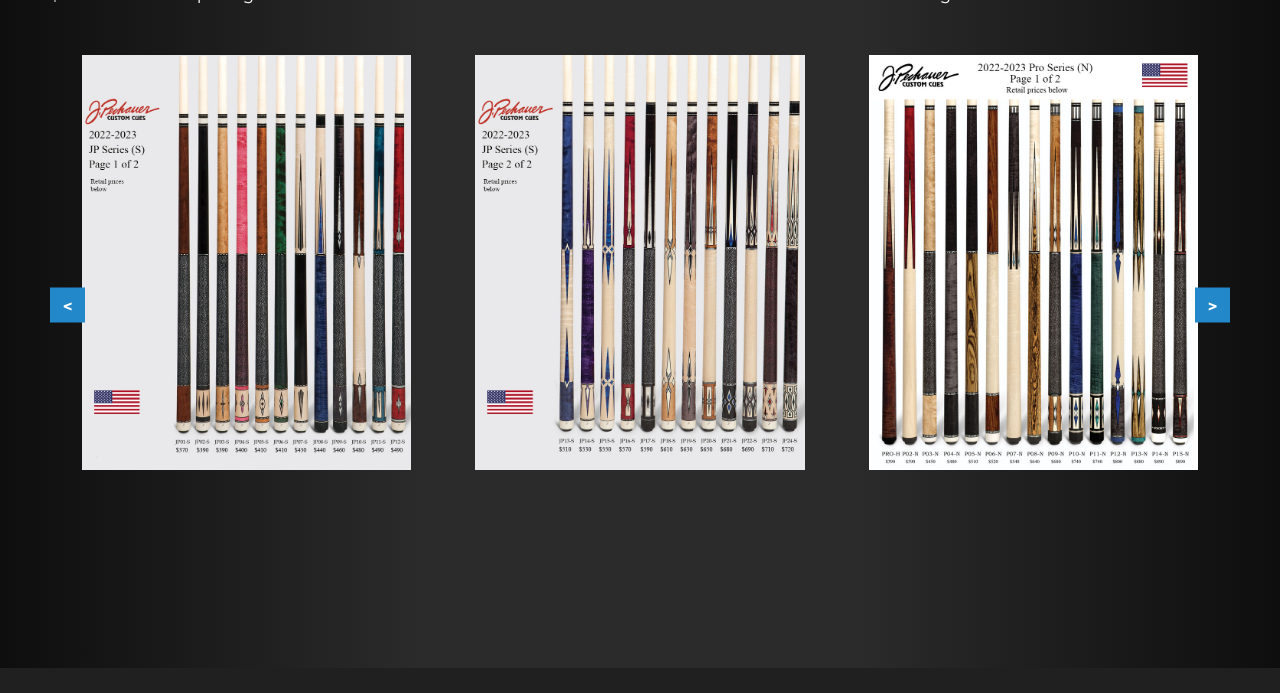 scroll, scrollTop: 312, scrollLeft: 0, axis: vertical 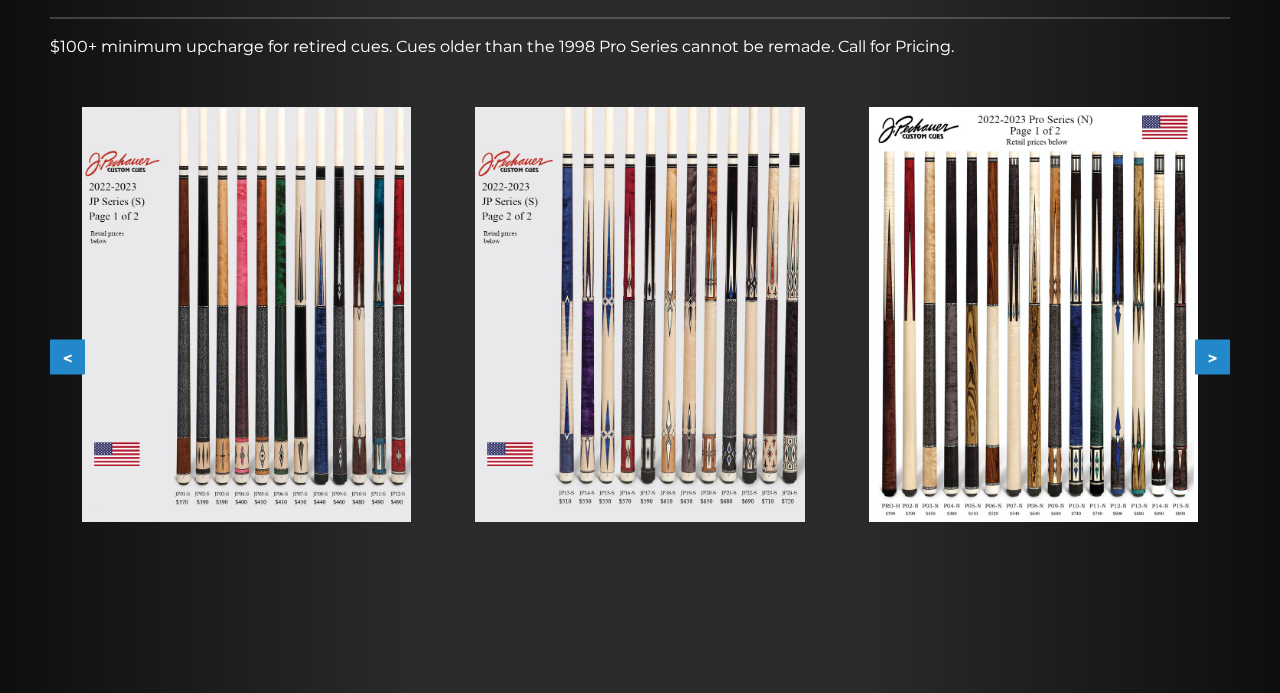 click at bounding box center [246, 314] 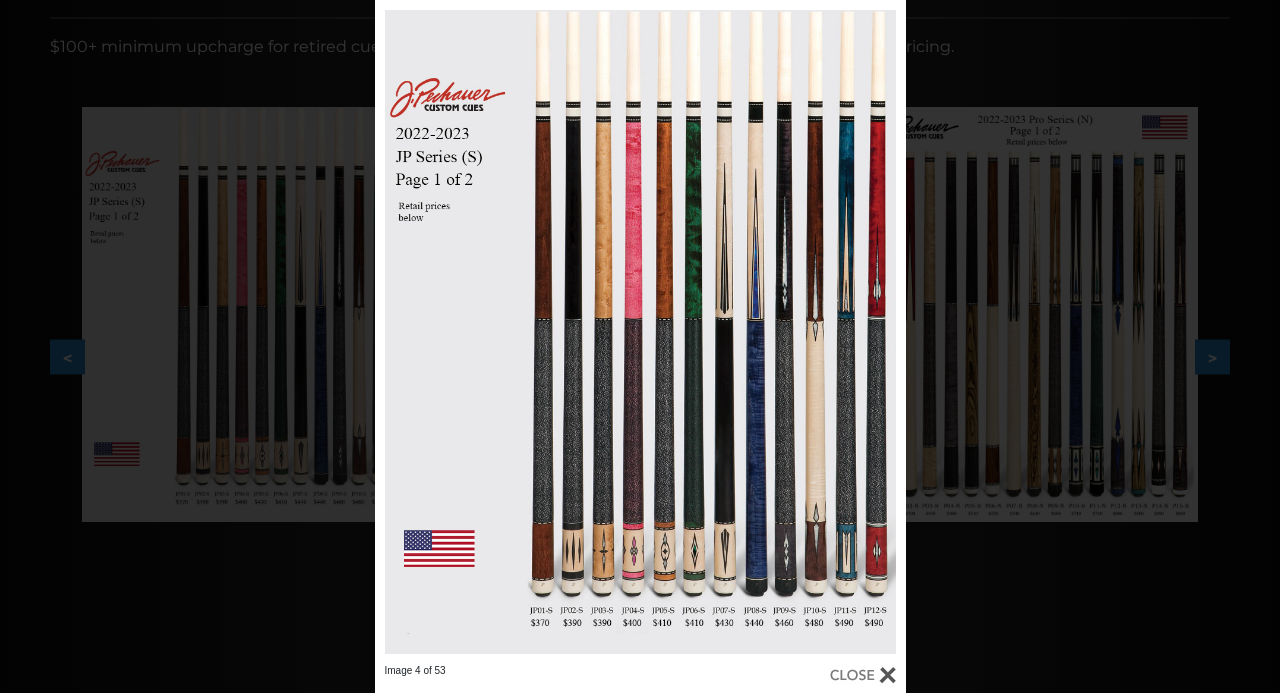 click on "Image 4 of 53" at bounding box center [640, 346] 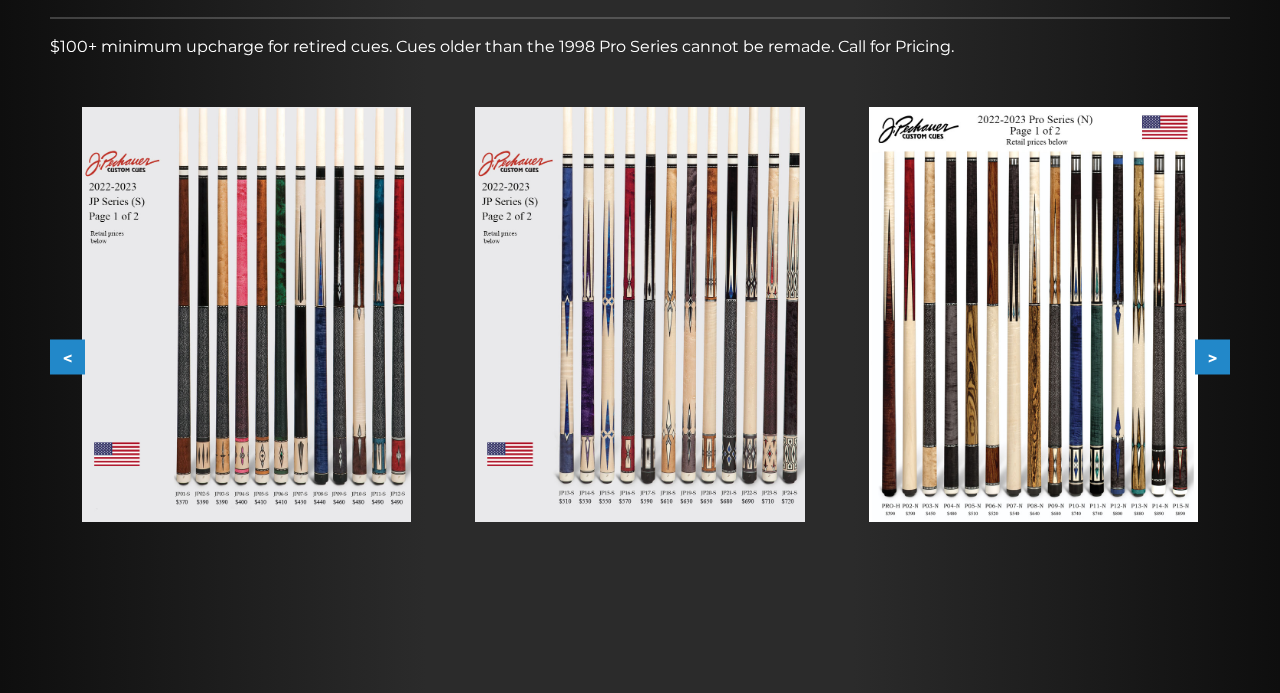click on ">" at bounding box center [1212, 357] 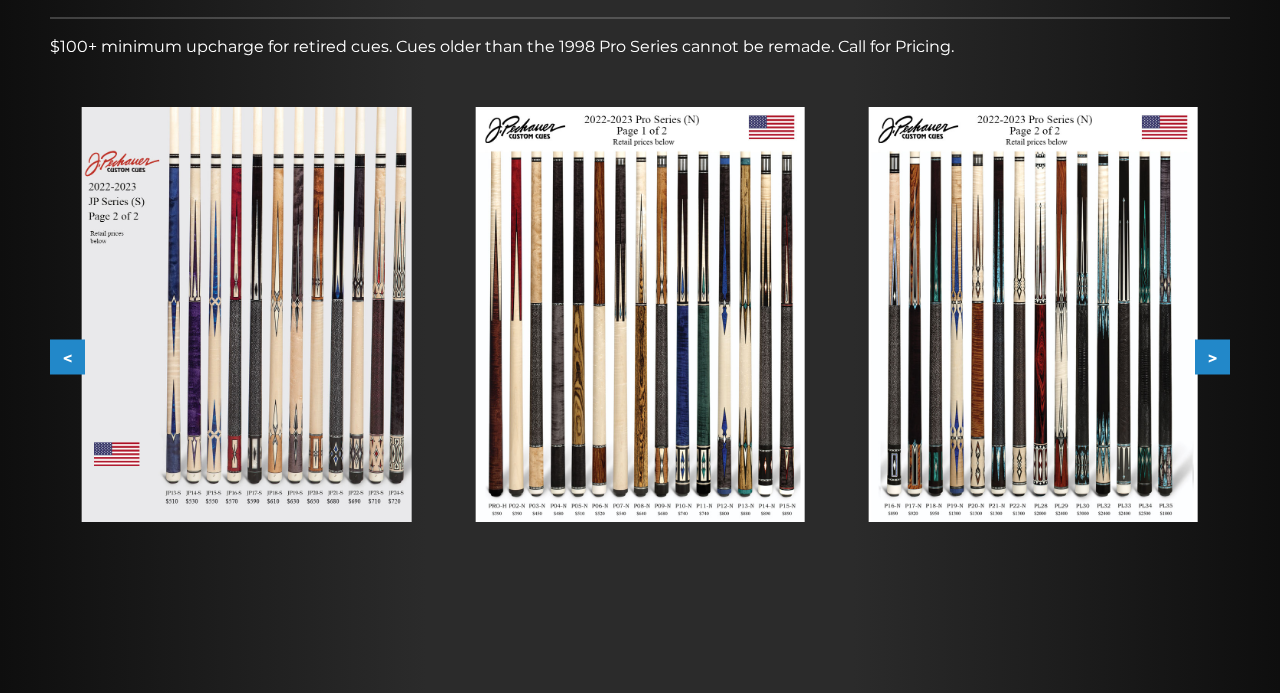 click on ">" at bounding box center (1212, 357) 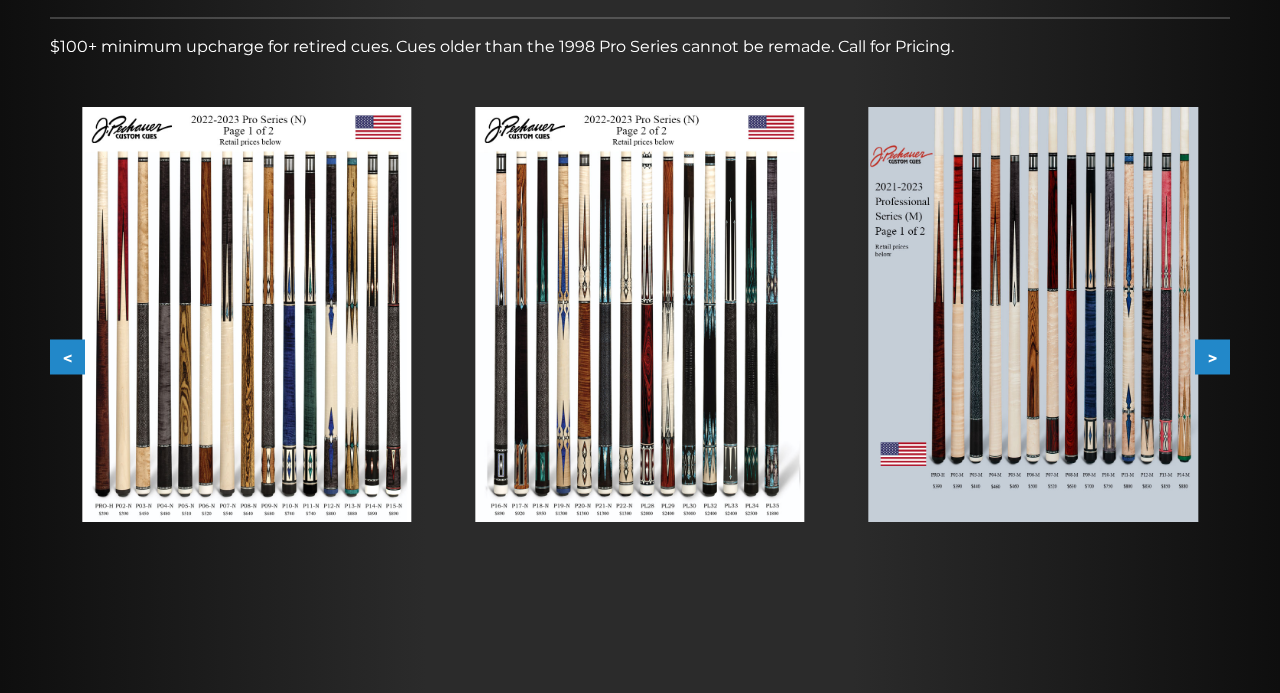 click on ">" at bounding box center (1212, 357) 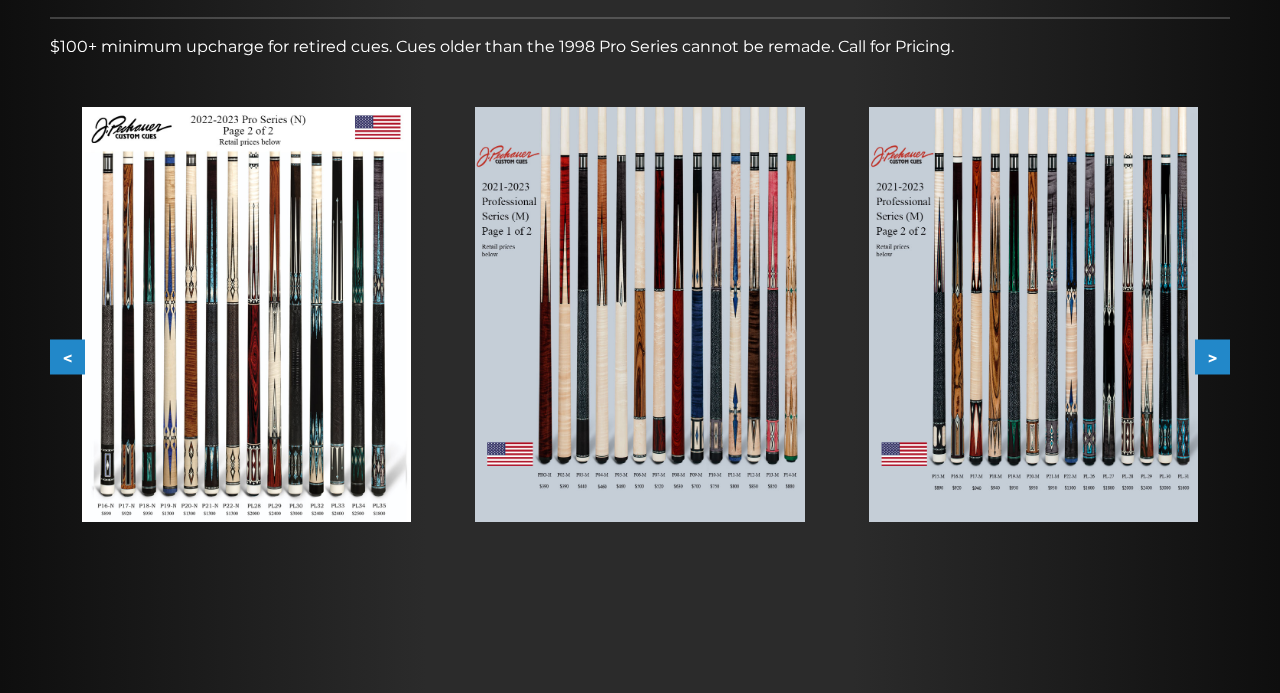click on ">" at bounding box center [1212, 357] 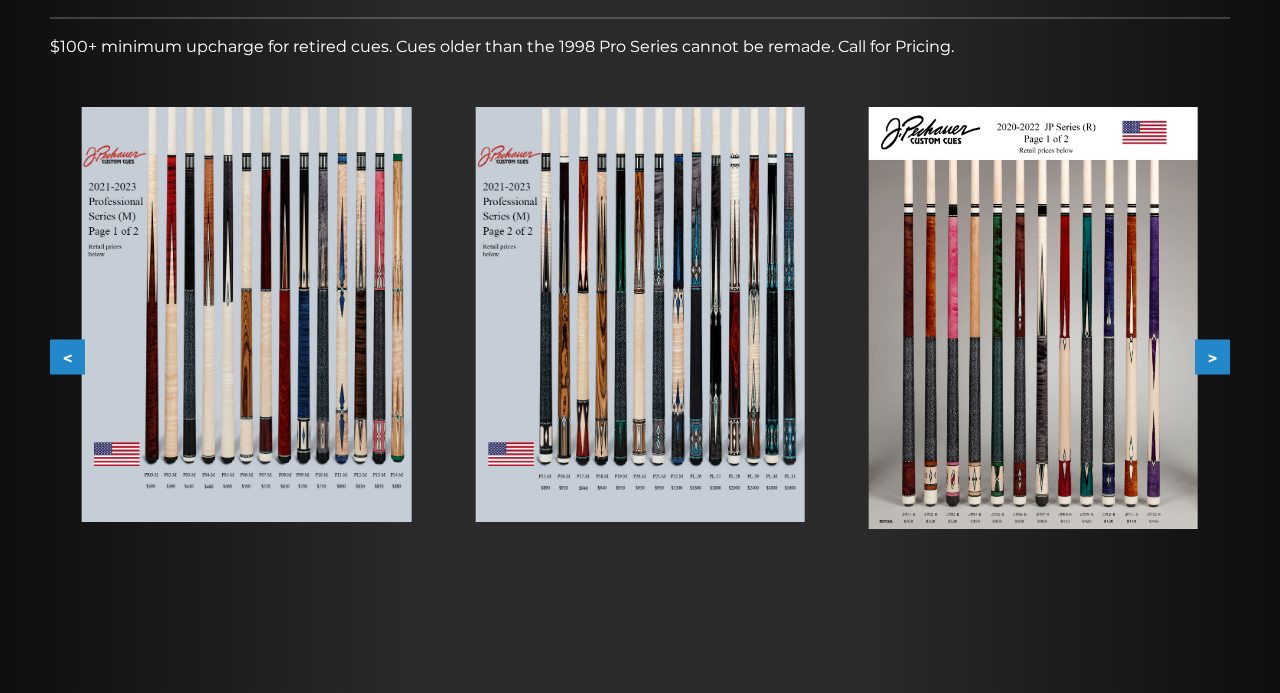 click on "<" at bounding box center [67, 357] 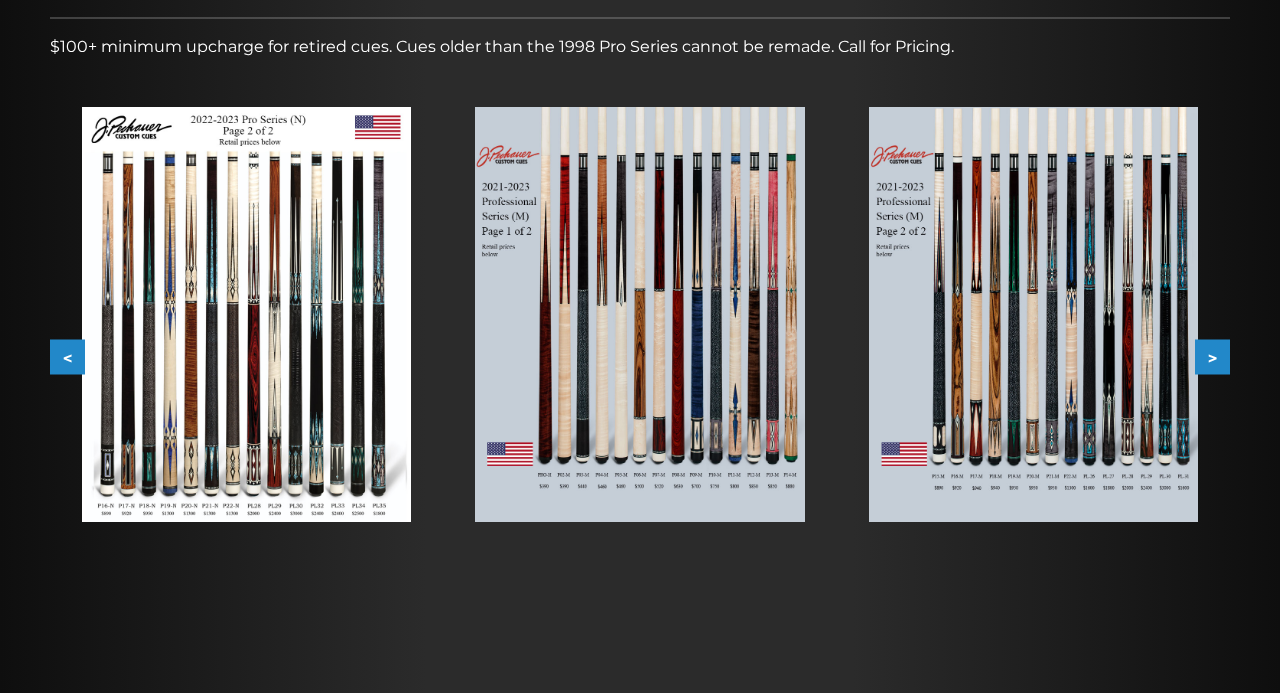 click on "<" at bounding box center [67, 357] 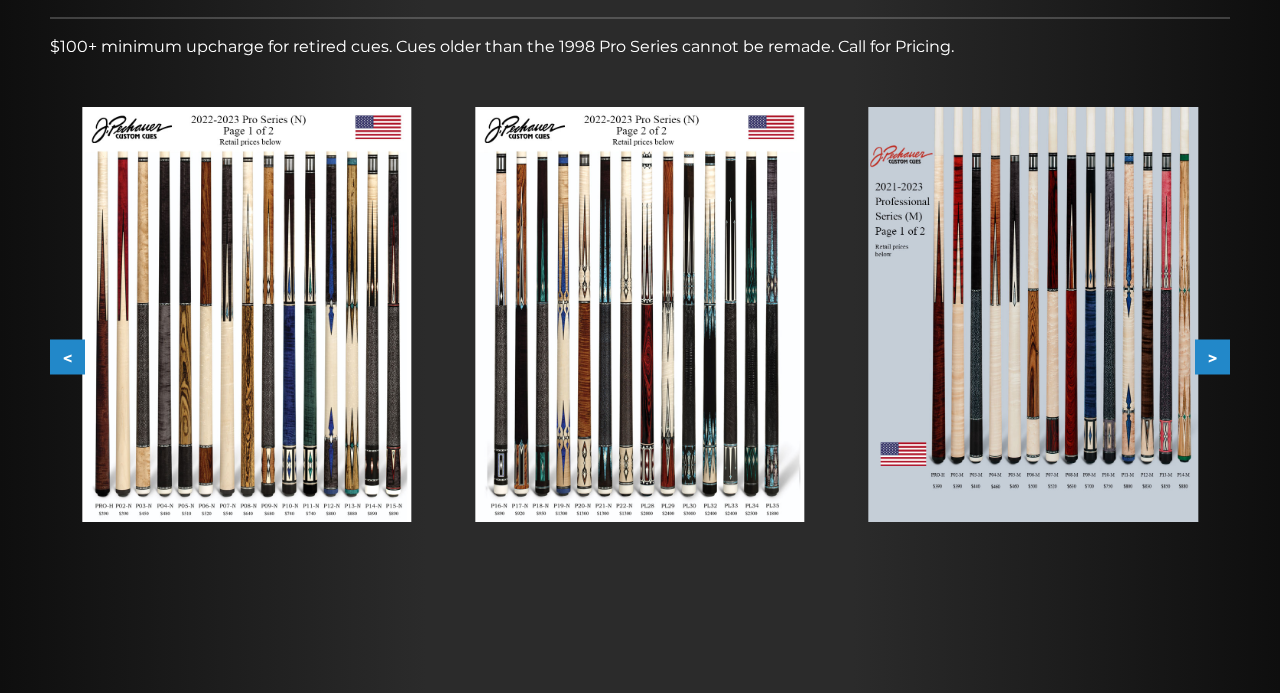 click on "<" at bounding box center [67, 357] 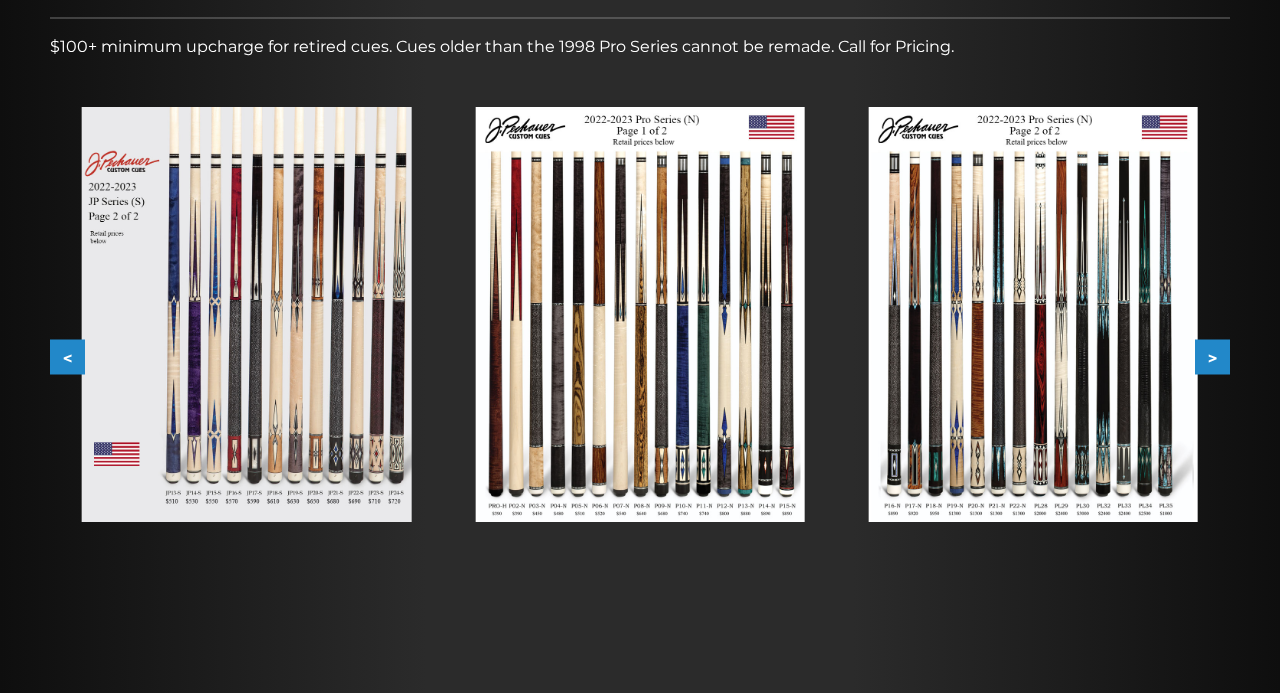click at bounding box center [246, 314] 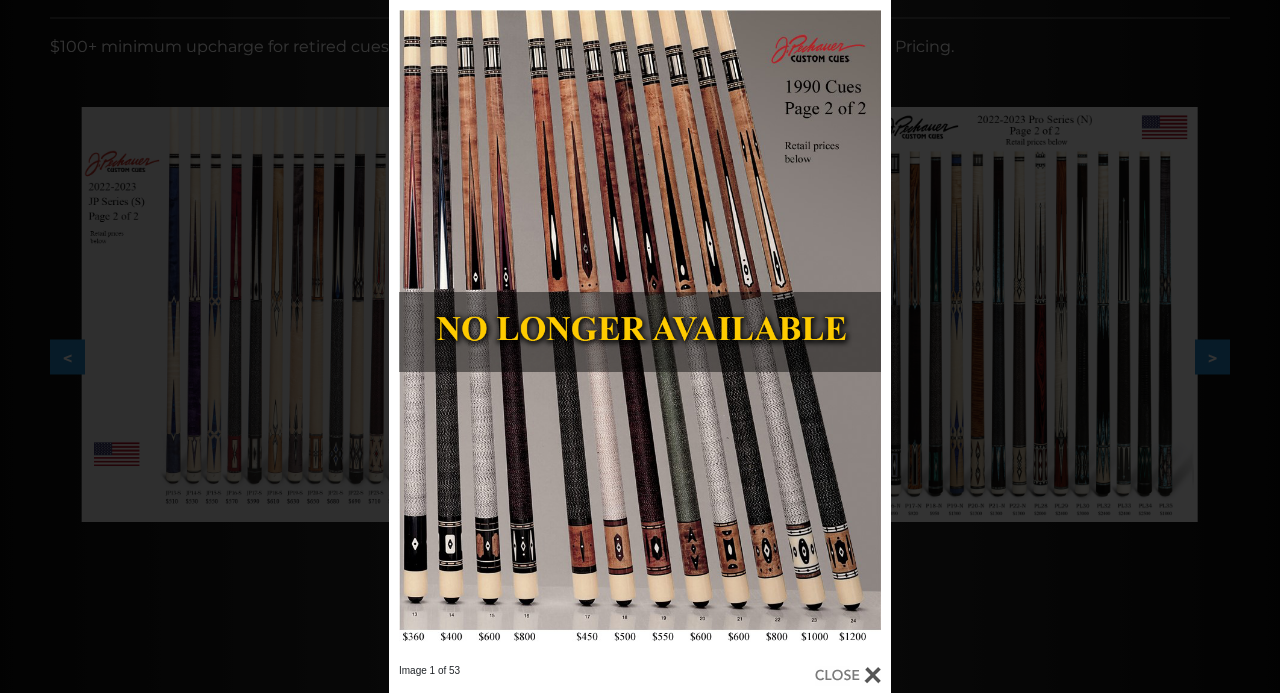click on "Image 1 of 53" at bounding box center (640, 346) 